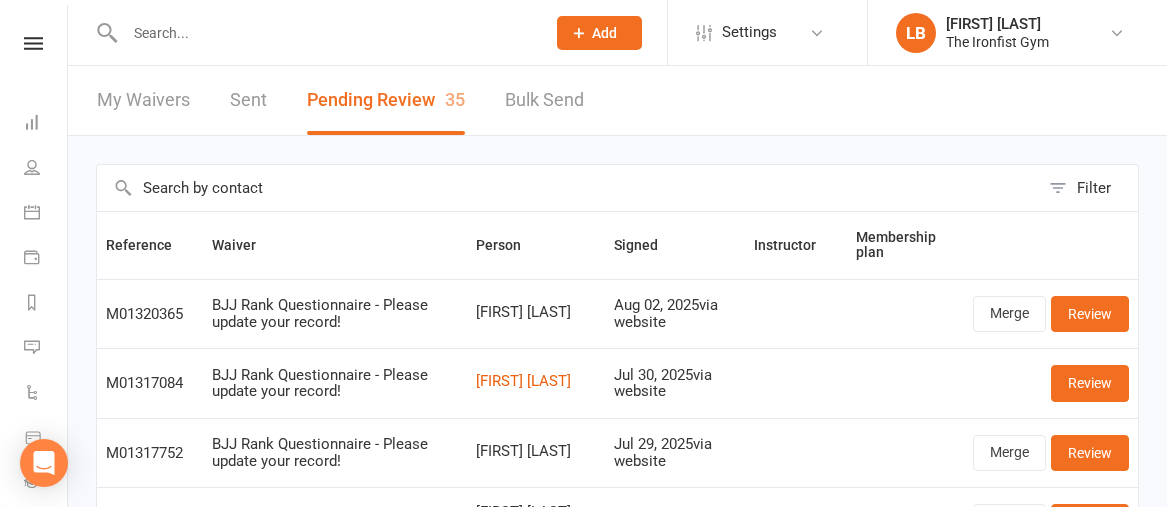 scroll, scrollTop: 0, scrollLeft: 0, axis: both 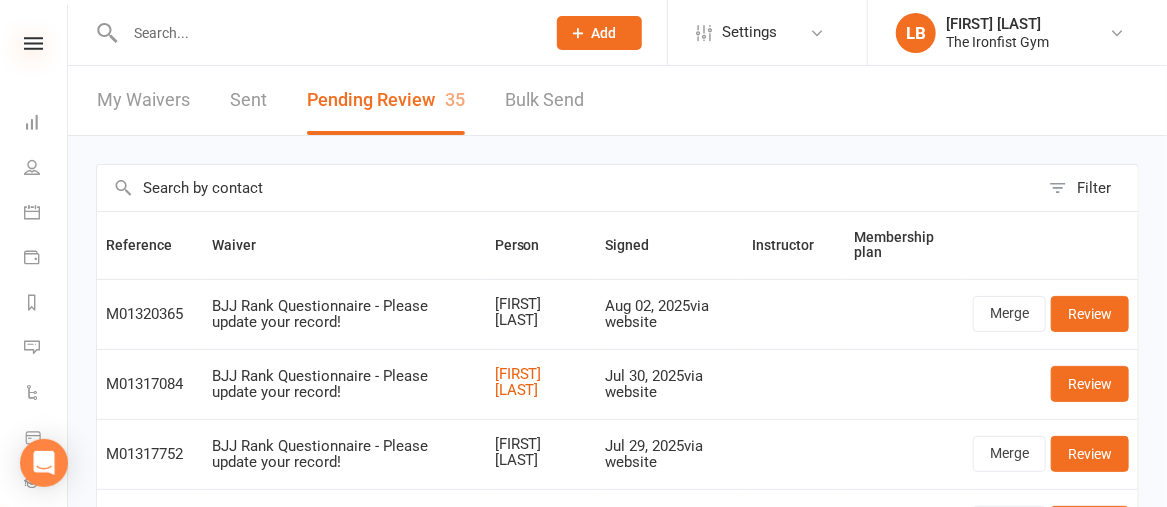click at bounding box center (33, 43) 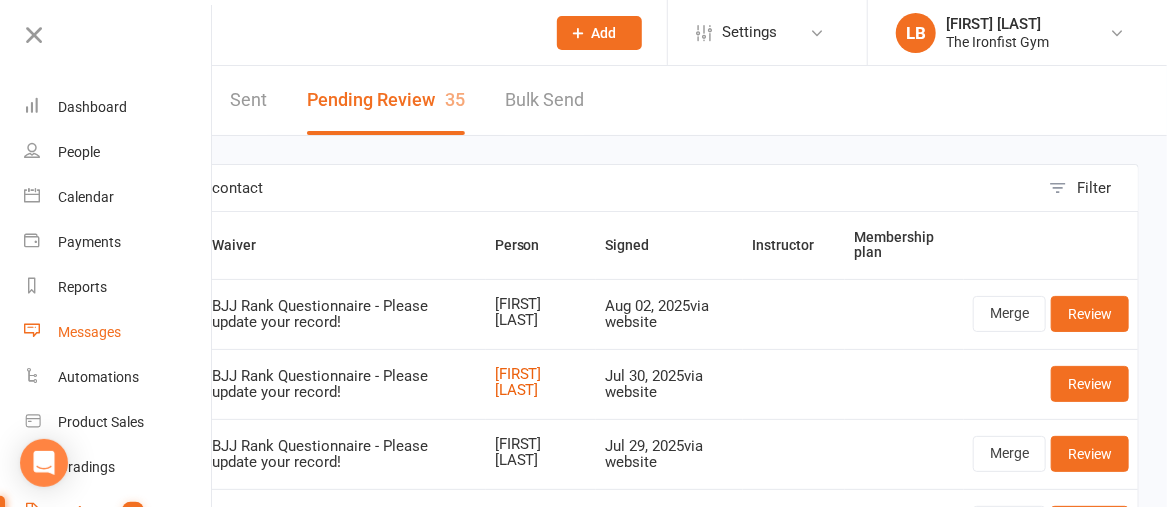 click on "Messages" at bounding box center (89, 332) 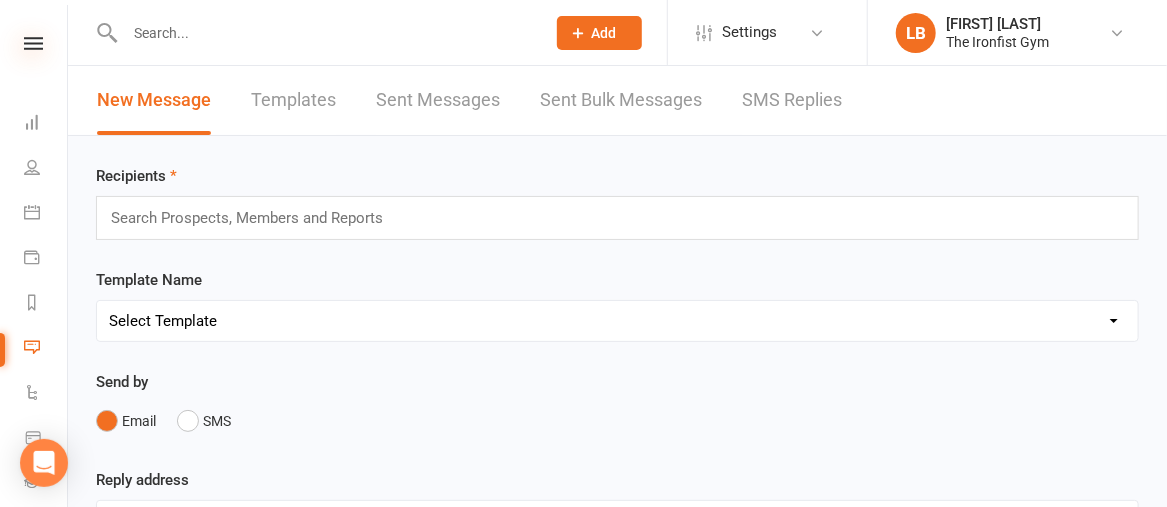 click at bounding box center [33, 43] 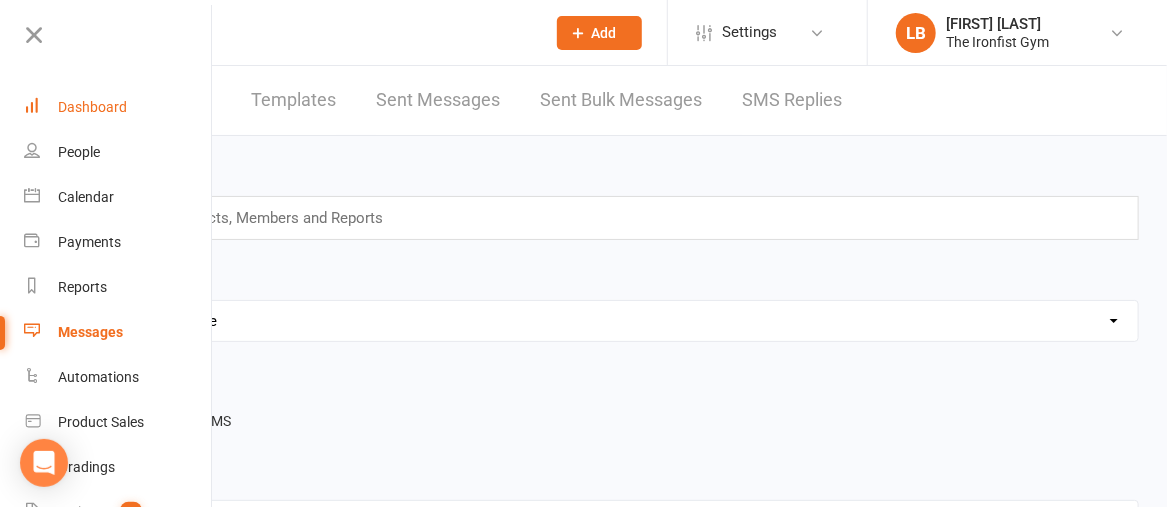 click on "Dashboard" at bounding box center [92, 107] 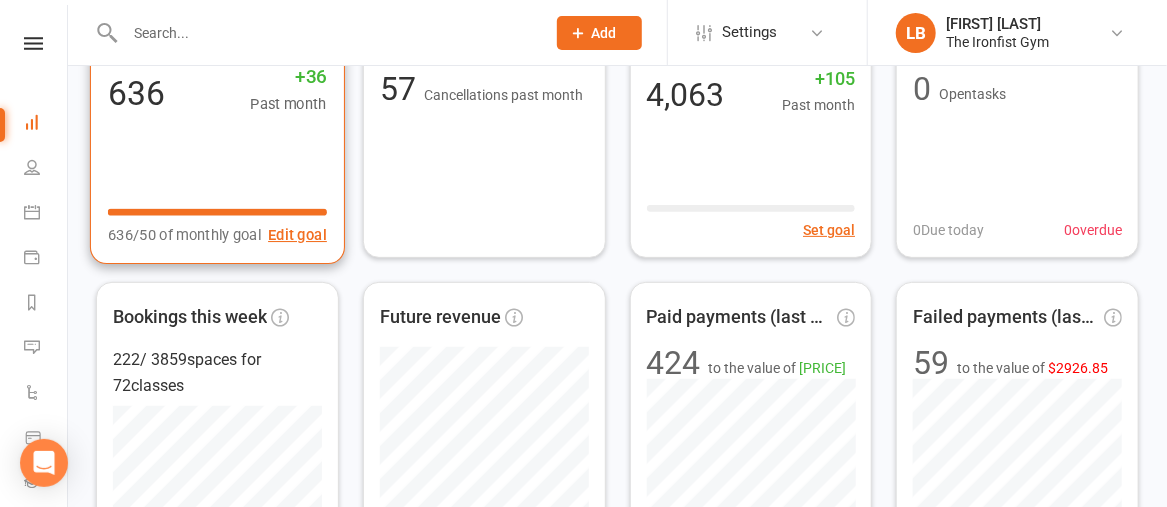 scroll, scrollTop: 156, scrollLeft: 0, axis: vertical 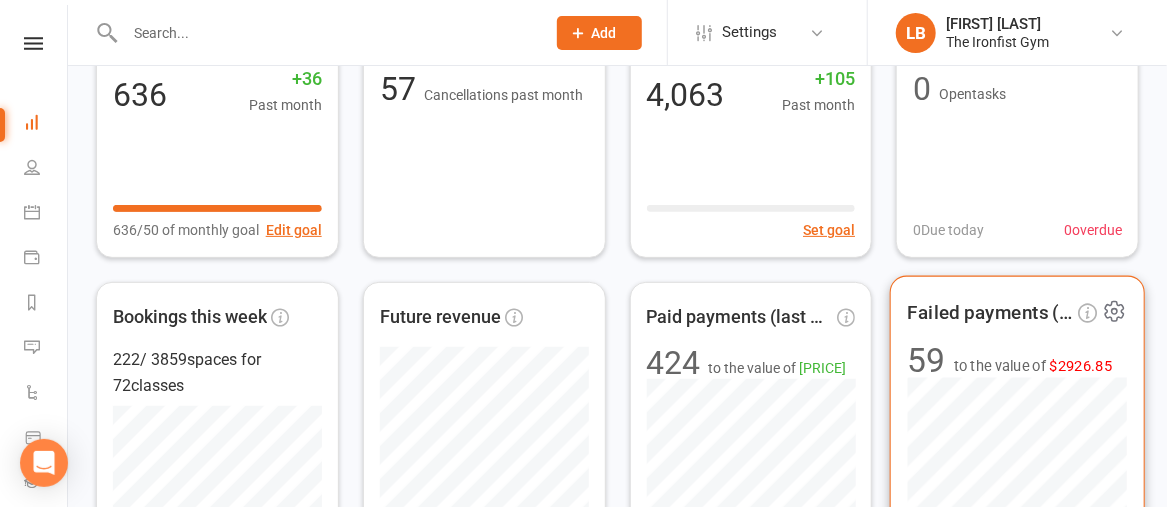 click on "$2926.85" at bounding box center [1081, 365] 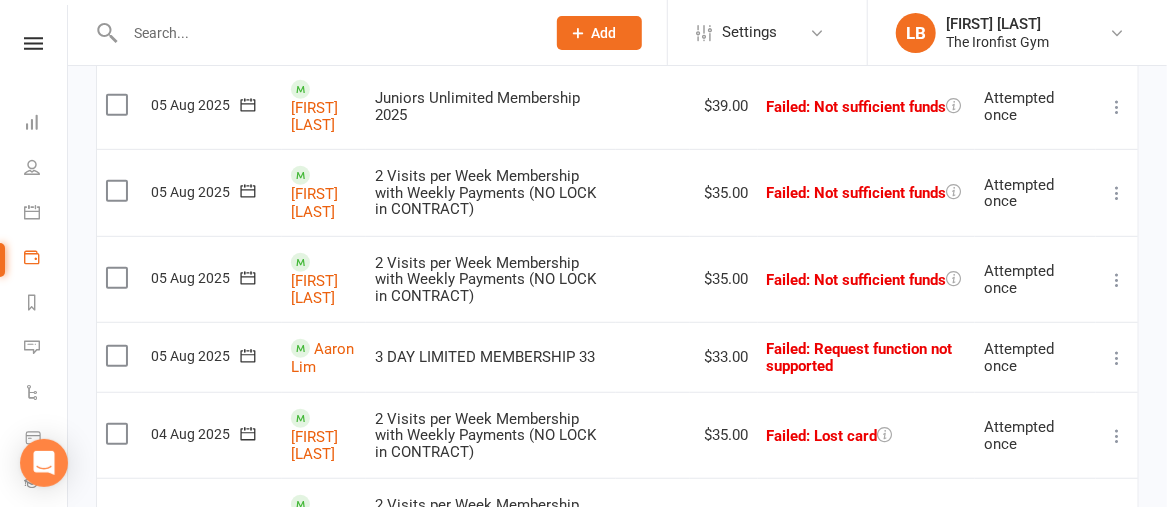 scroll, scrollTop: 350, scrollLeft: 0, axis: vertical 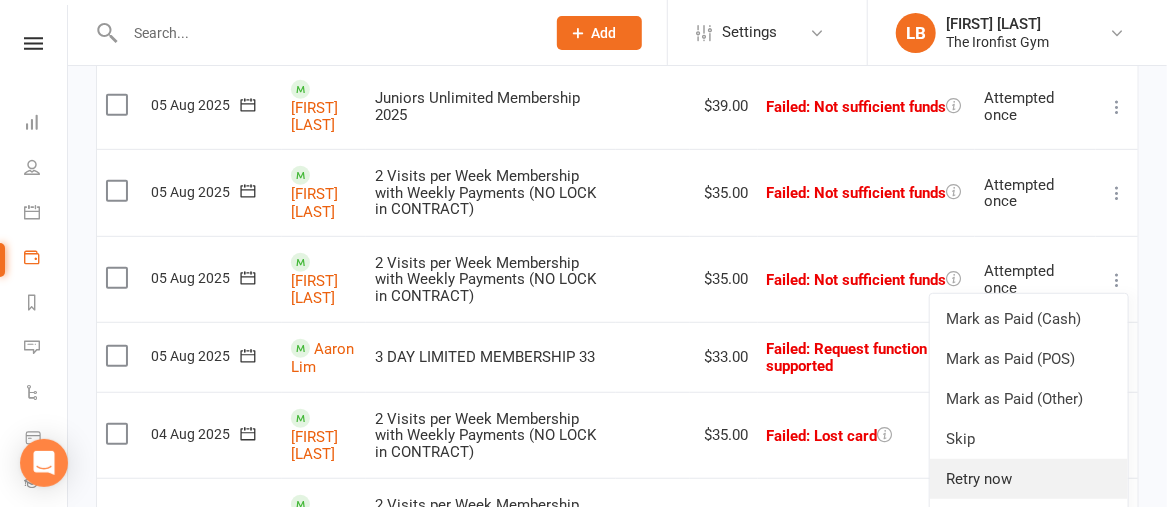 click on "Retry now" at bounding box center [1029, 479] 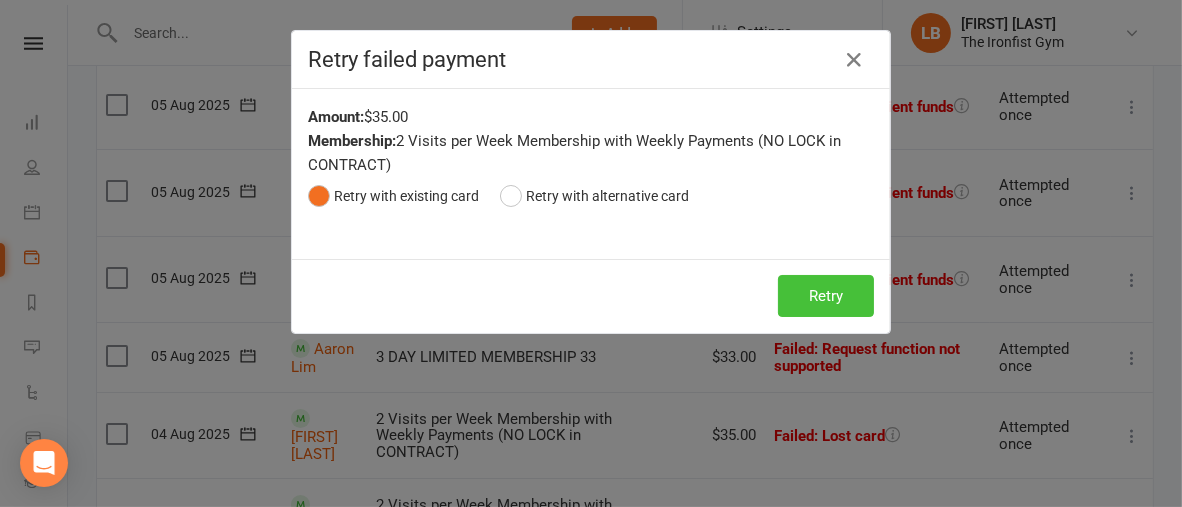 click on "Retry" at bounding box center (826, 296) 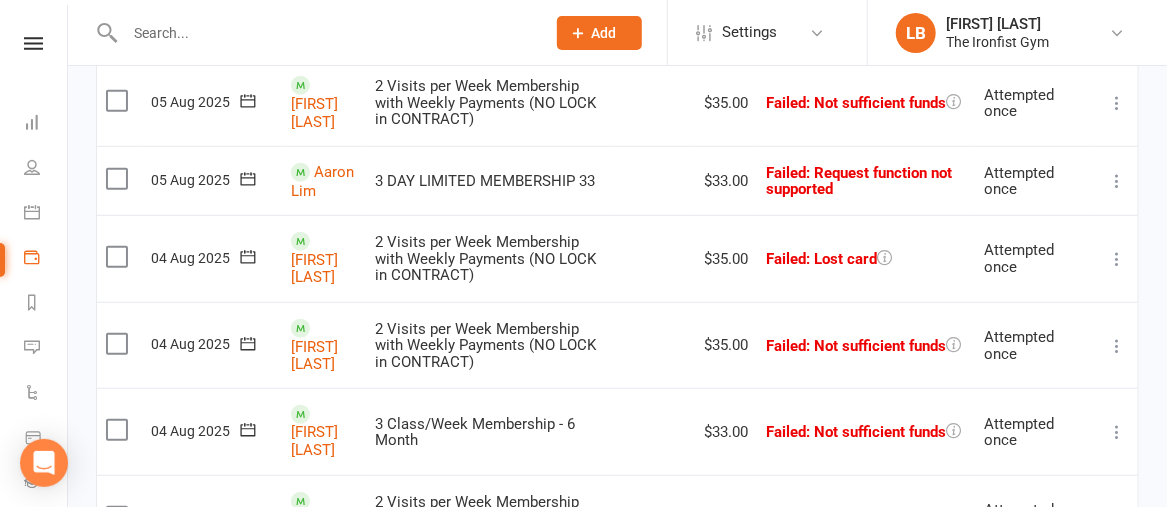 scroll, scrollTop: 523, scrollLeft: 0, axis: vertical 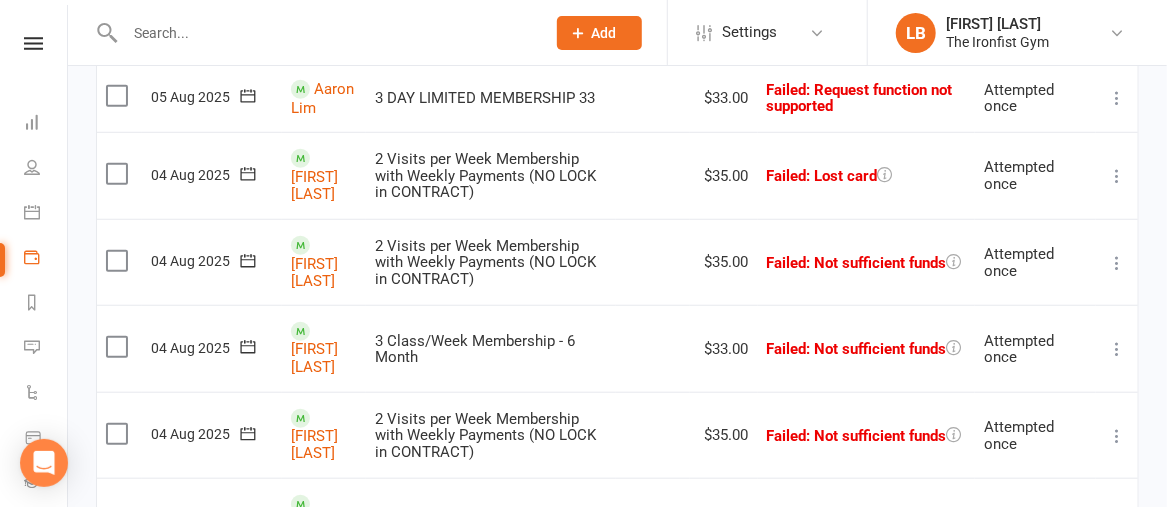 click at bounding box center [1117, 349] 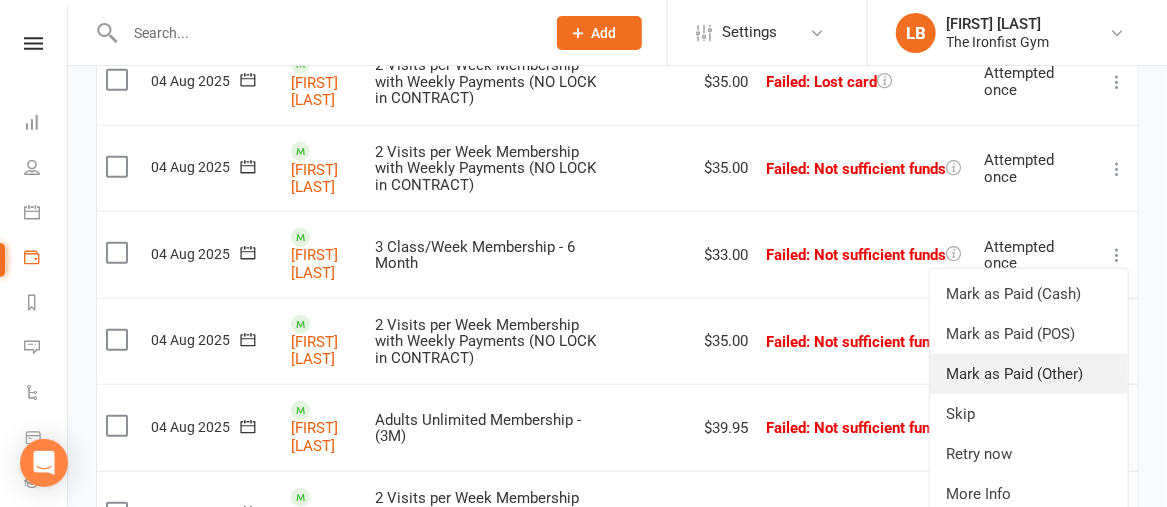 scroll, scrollTop: 627, scrollLeft: 0, axis: vertical 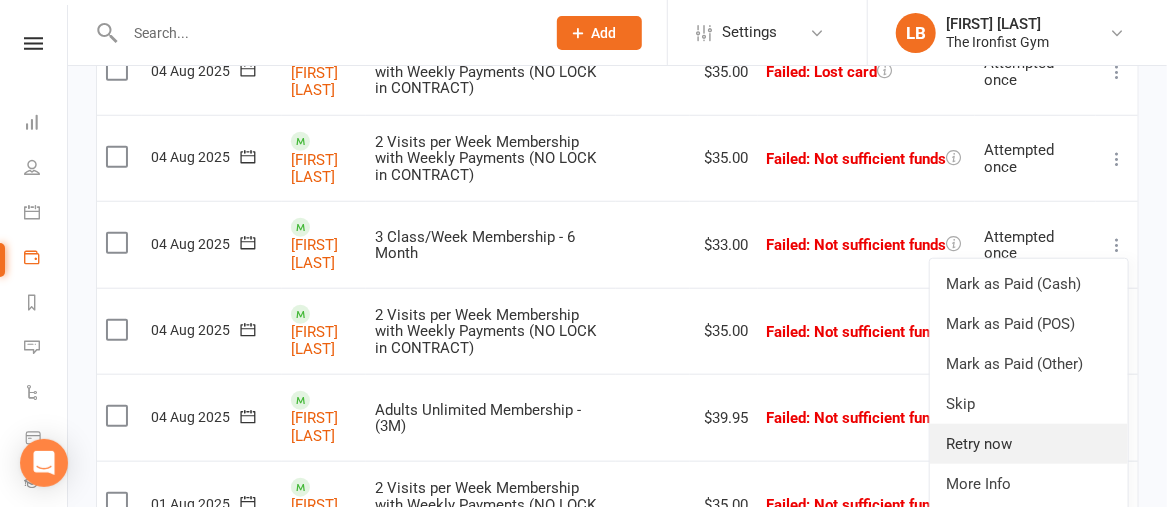 click on "Retry now" at bounding box center [1029, 444] 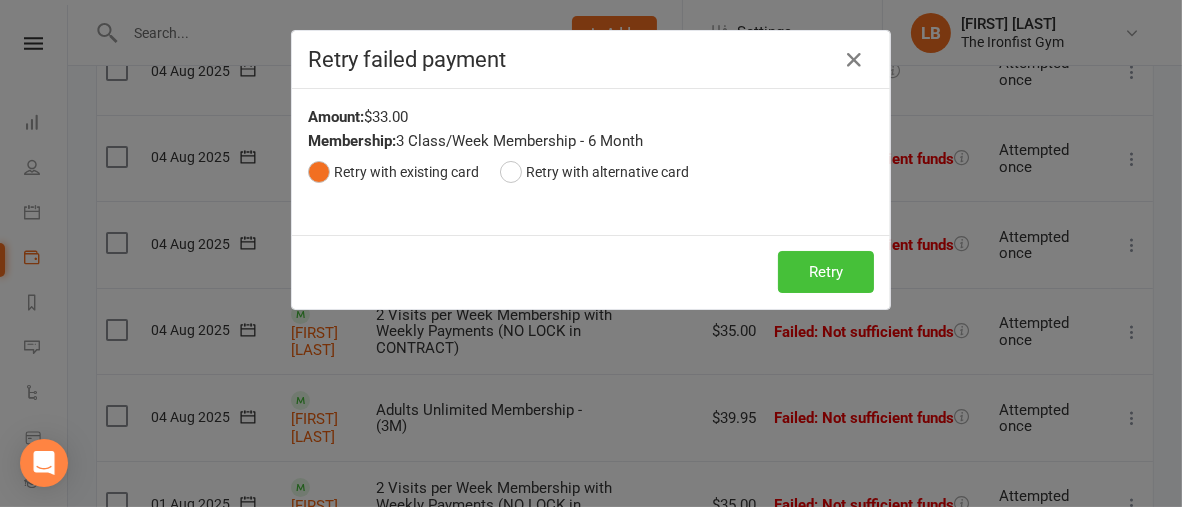 click on "Retry" at bounding box center [826, 272] 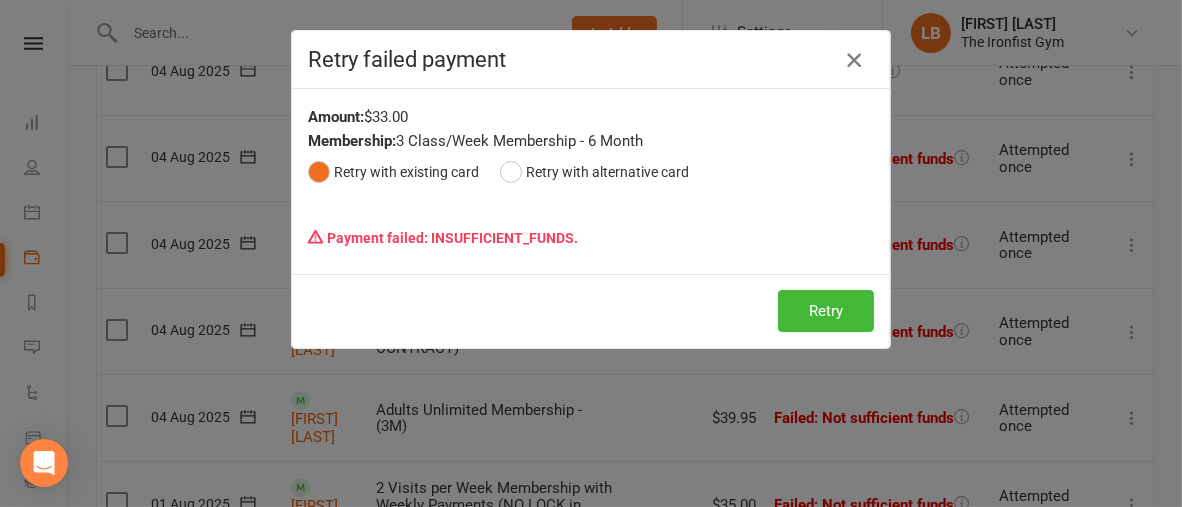 click at bounding box center (854, 60) 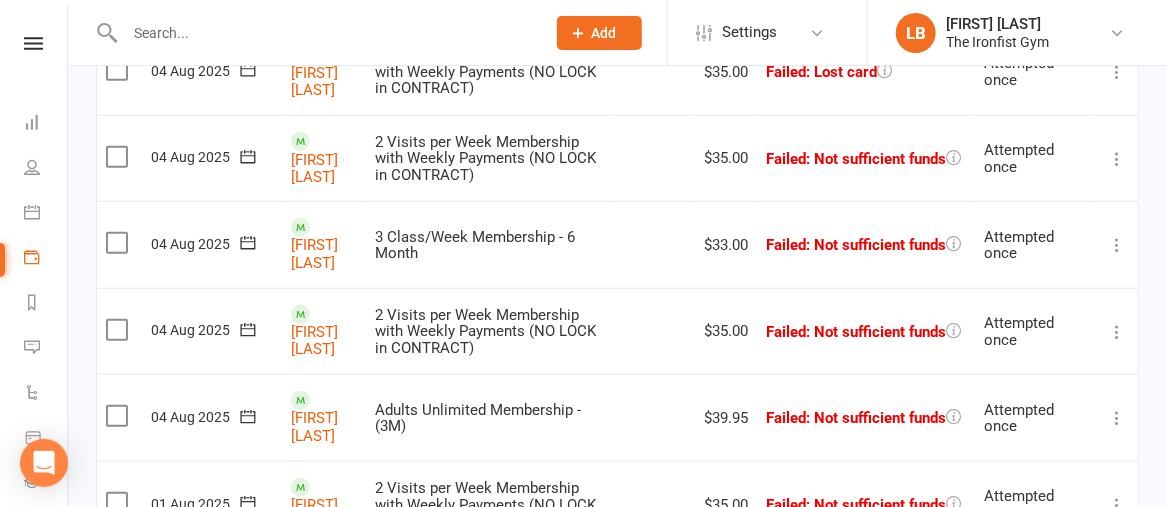 click at bounding box center [1117, 332] 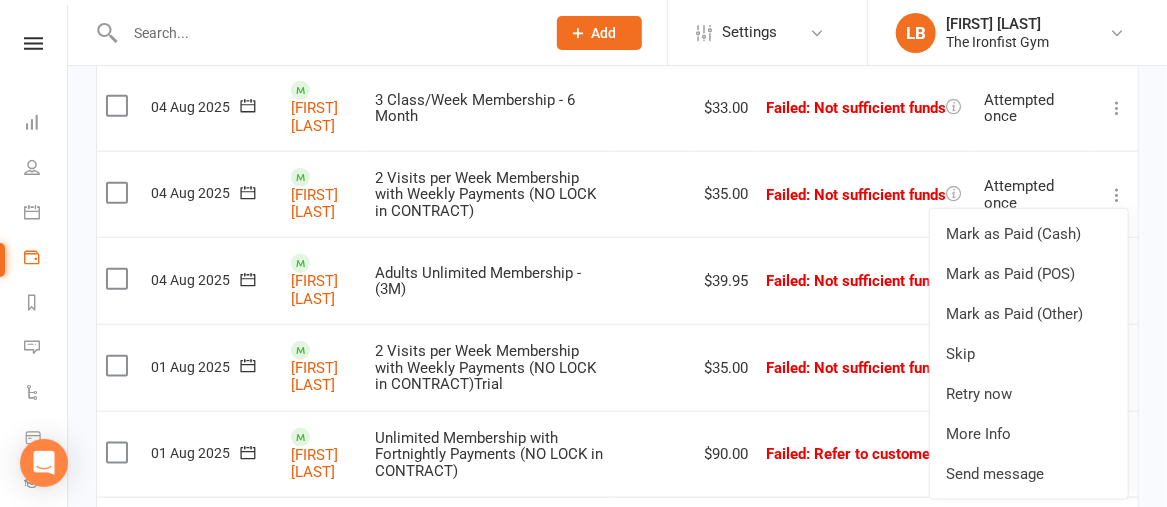 scroll, scrollTop: 769, scrollLeft: 0, axis: vertical 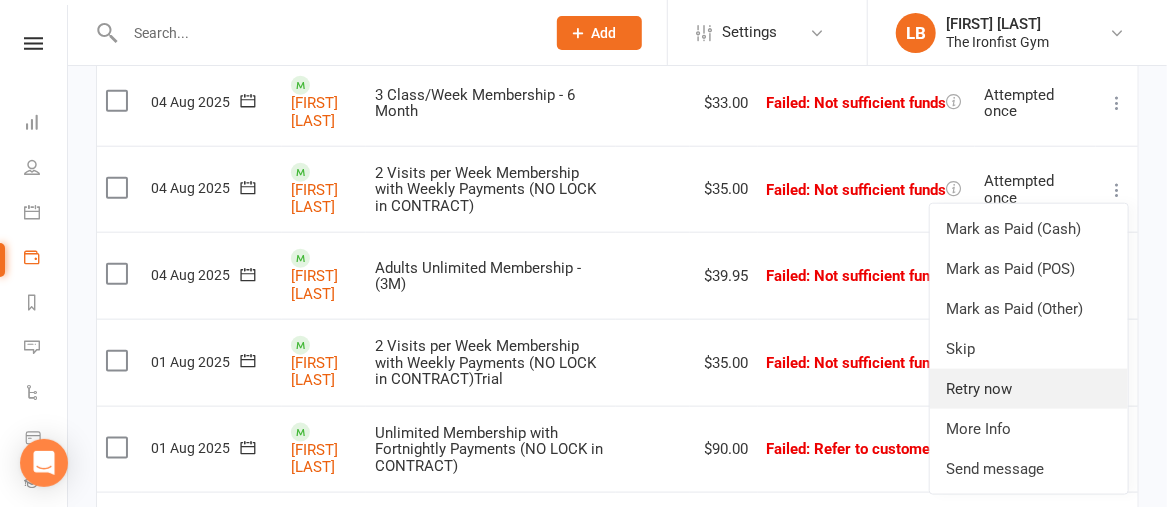 click on "Retry now" at bounding box center [1029, 389] 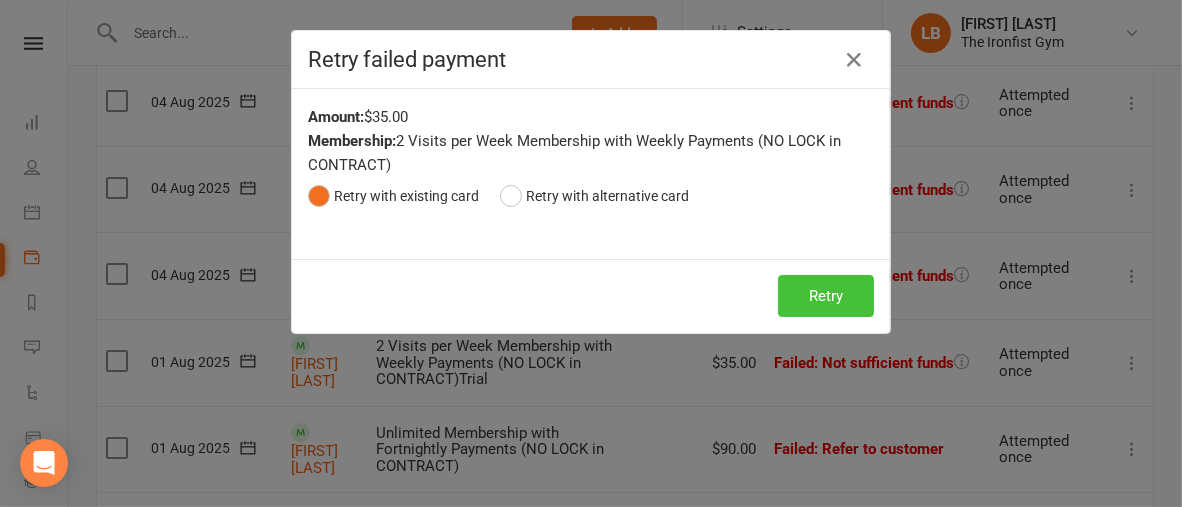 click on "Retry" at bounding box center [826, 296] 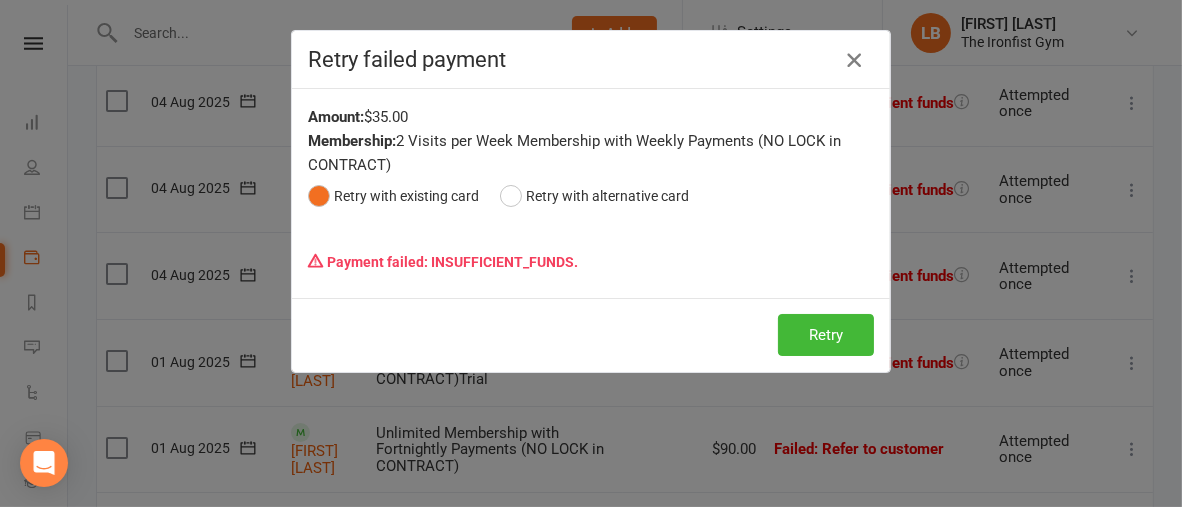 click at bounding box center (854, 60) 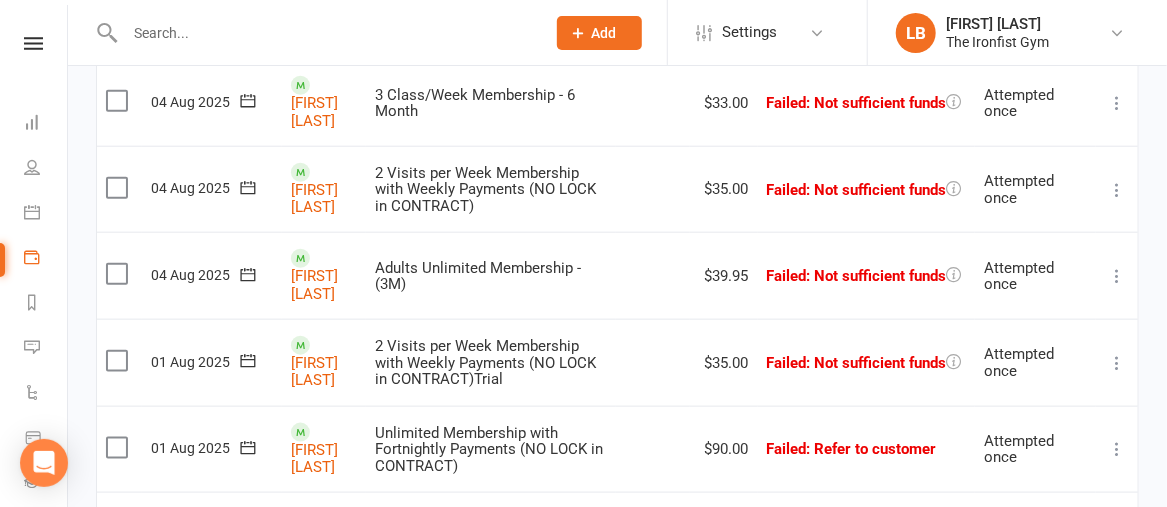 click at bounding box center [1117, 276] 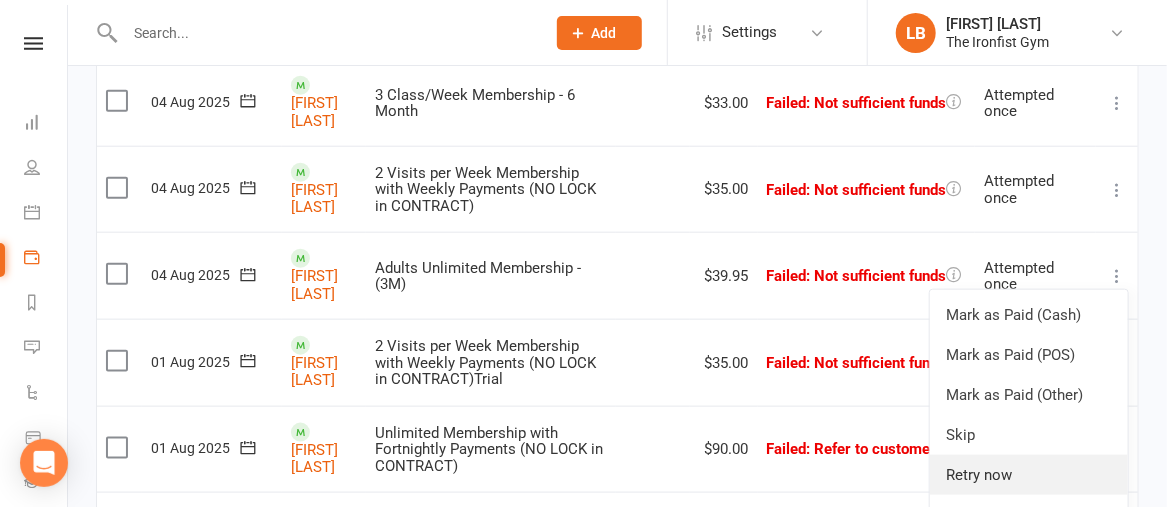 click on "Retry now" at bounding box center [1029, 475] 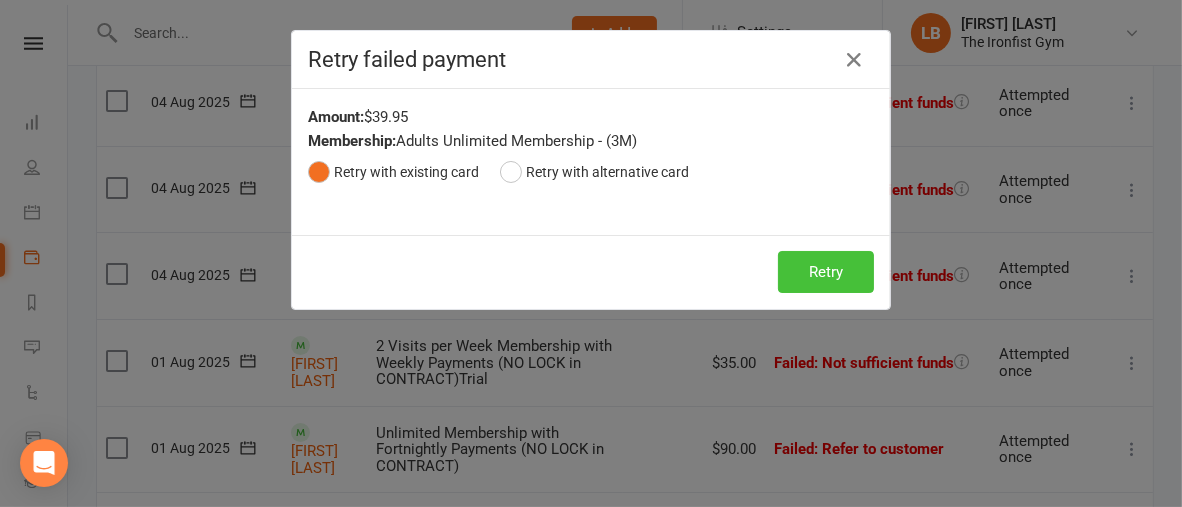 click on "Retry" at bounding box center (826, 272) 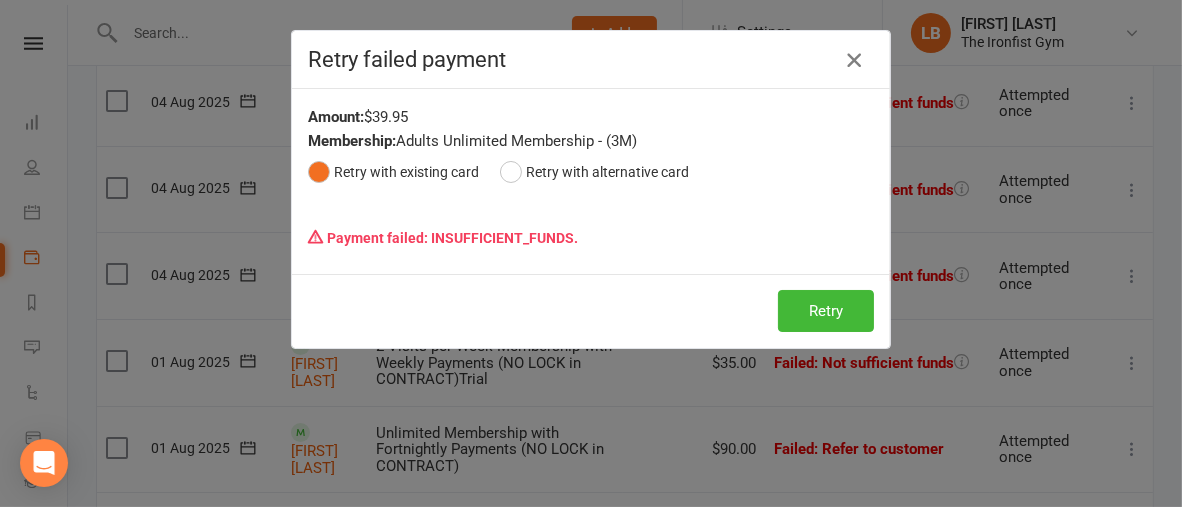 click at bounding box center (854, 60) 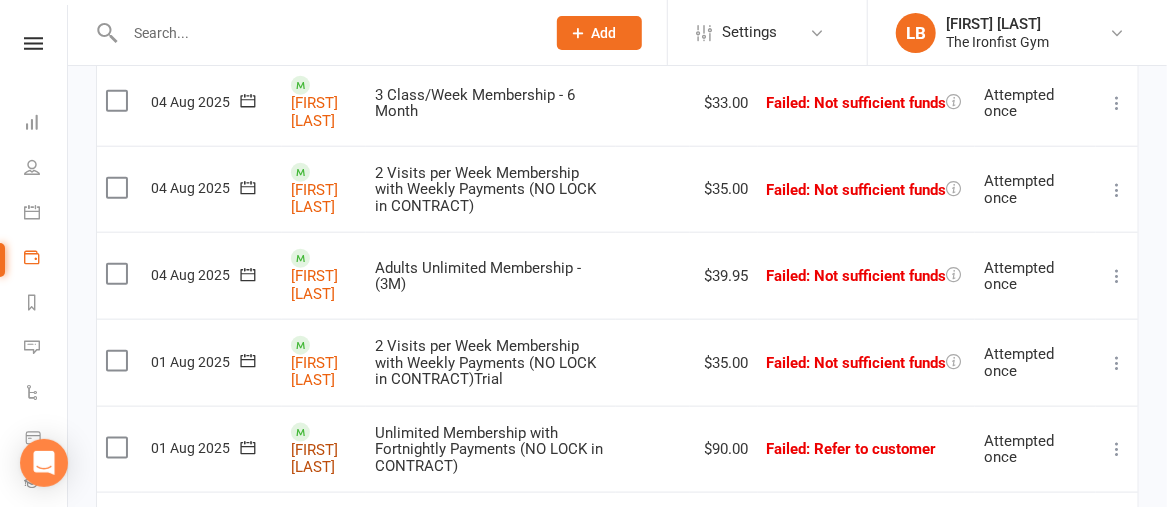 click on "[FIRST] [LAST]" at bounding box center [314, 458] 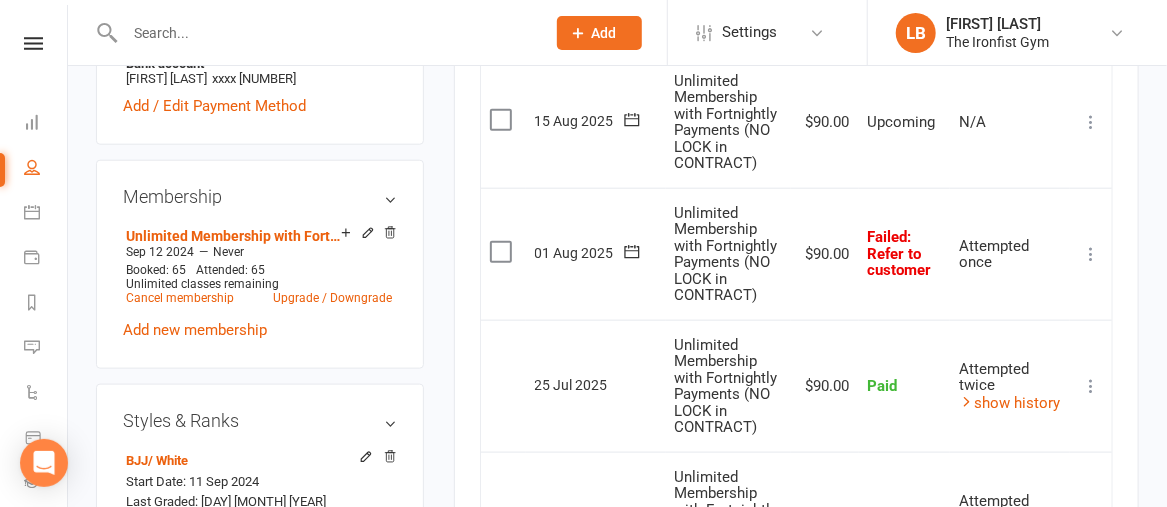 scroll, scrollTop: 766, scrollLeft: 0, axis: vertical 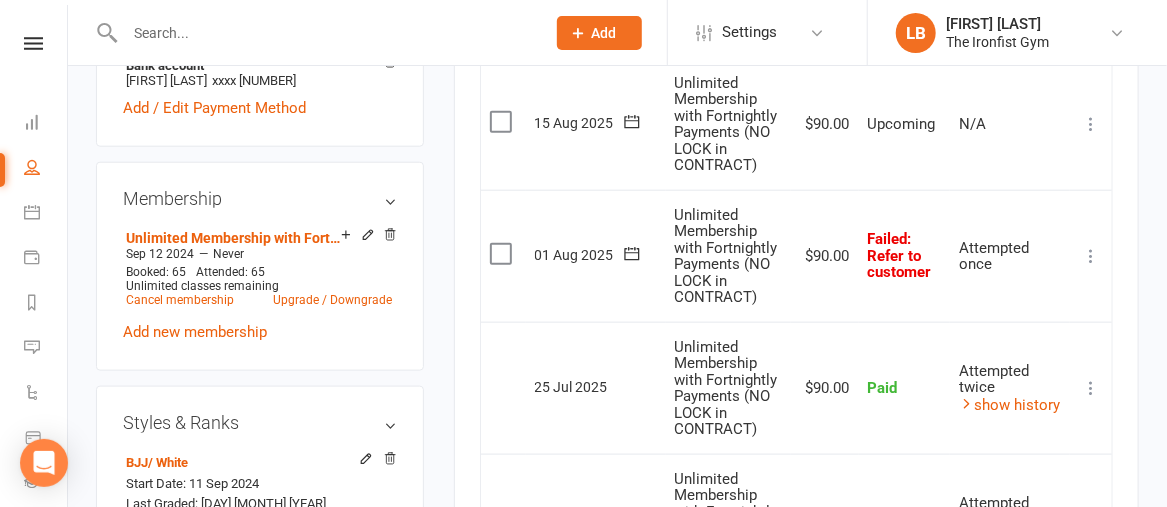 click 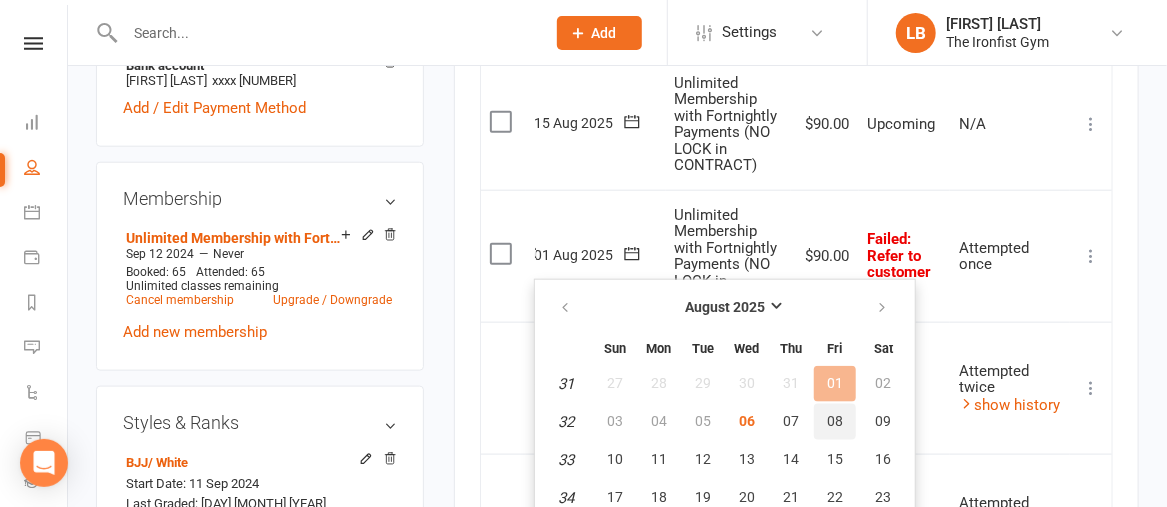 click on "08" at bounding box center [835, 422] 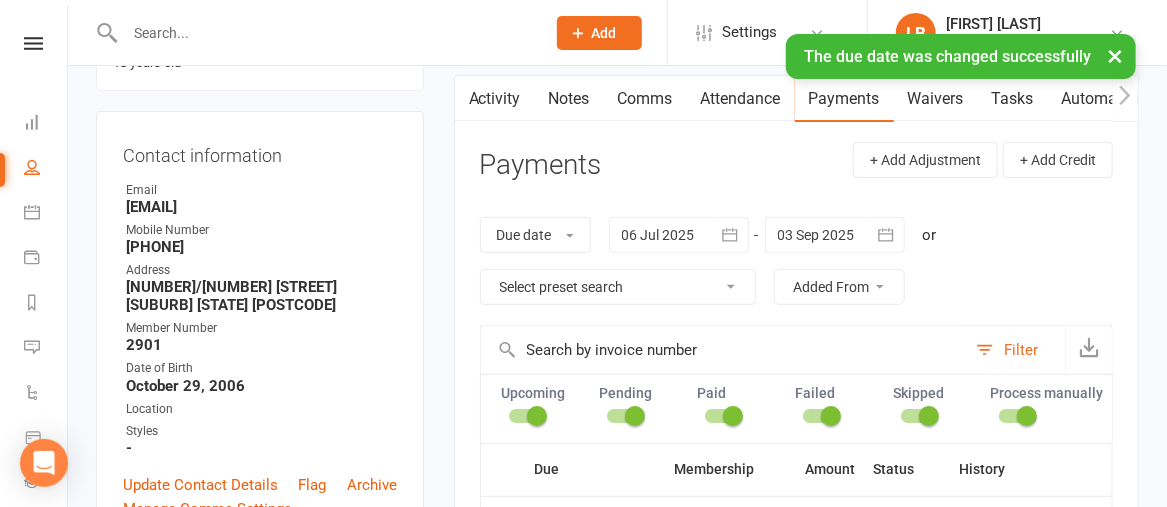 scroll, scrollTop: 196, scrollLeft: 0, axis: vertical 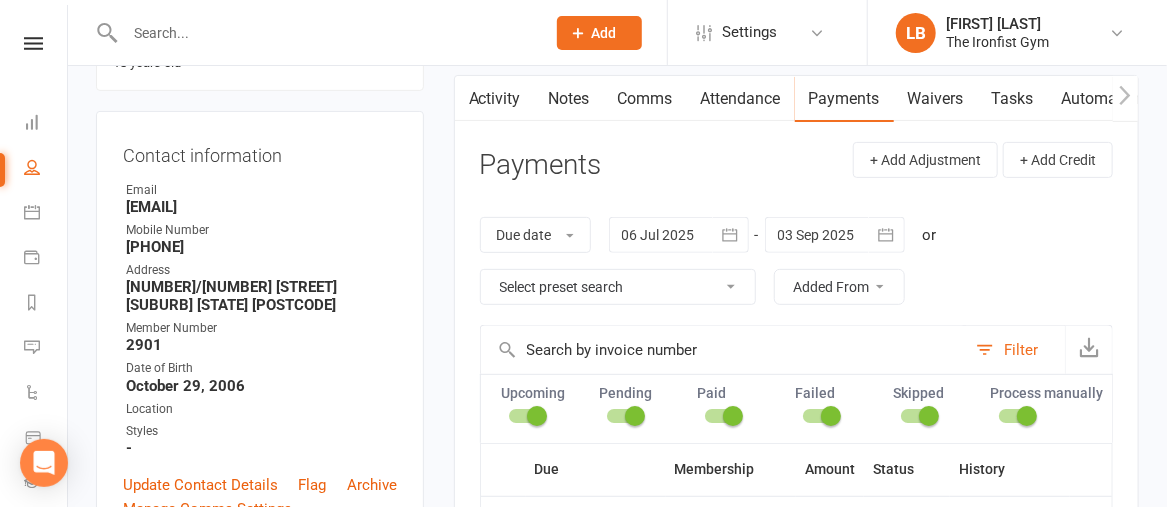 click on "Comms" at bounding box center [645, 99] 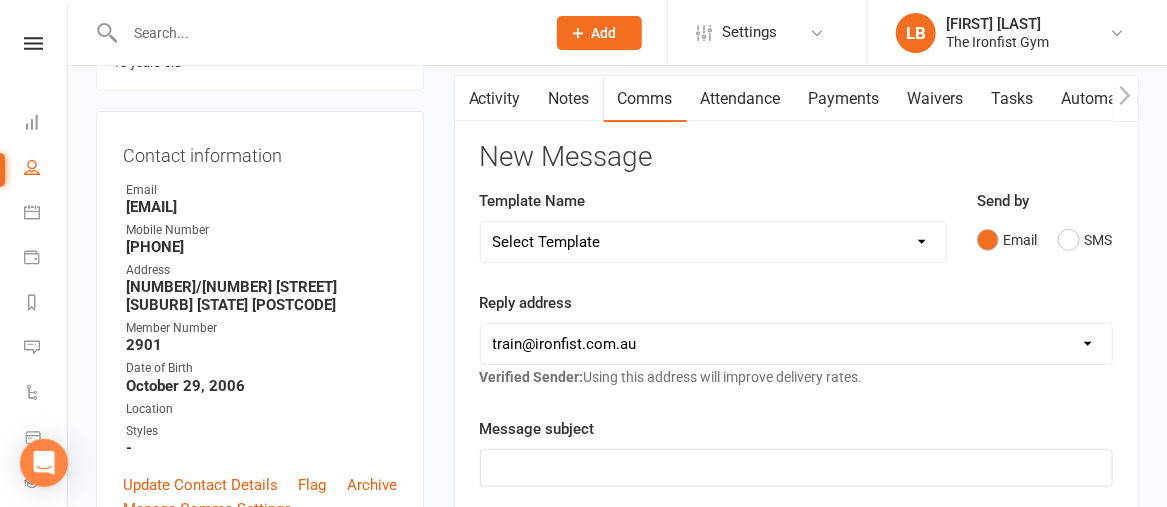 scroll, scrollTop: 198, scrollLeft: 0, axis: vertical 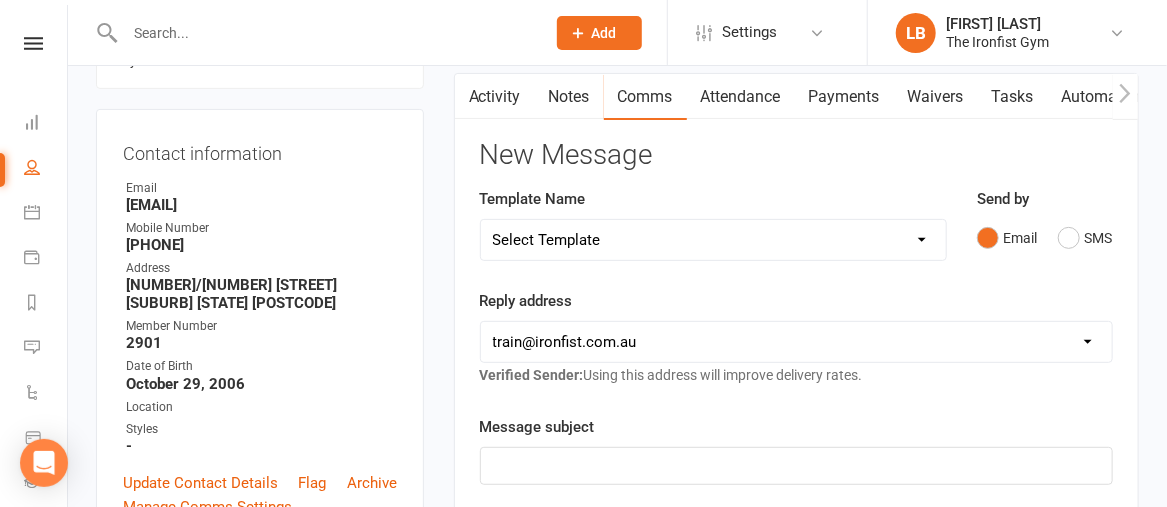 click on "Select Template [SMS] Grading Fee owing [SMS] Balance Owing - Catch up  [SMS] Excessive failed Payment - Option to cancel  [SMS] Failed Payment [SMS] Failed Payment in Cancellation Period [SMS] New Card Details [SMS] Outstanding Bal - Cancel 50% [Email] Ex Member Email [Email] Juniors Parents Review request  [SMS] Lost Card / New Payment details [SMS] MTStarterPack - $175 [SMS] Overdue [SMS] Regulars Google Review request  [SMS] Welcome SMS" at bounding box center (713, 240) 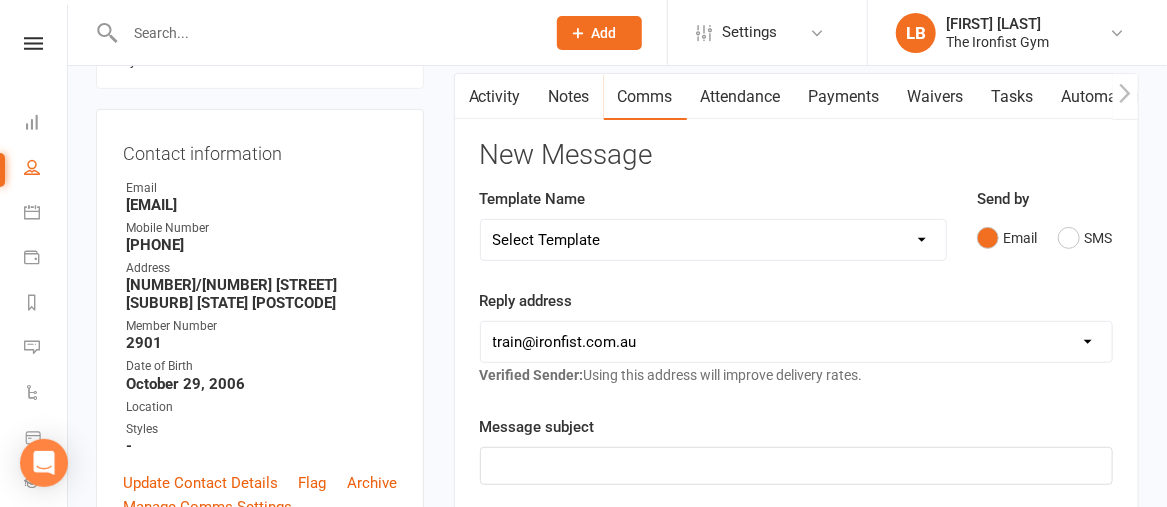 select on "3" 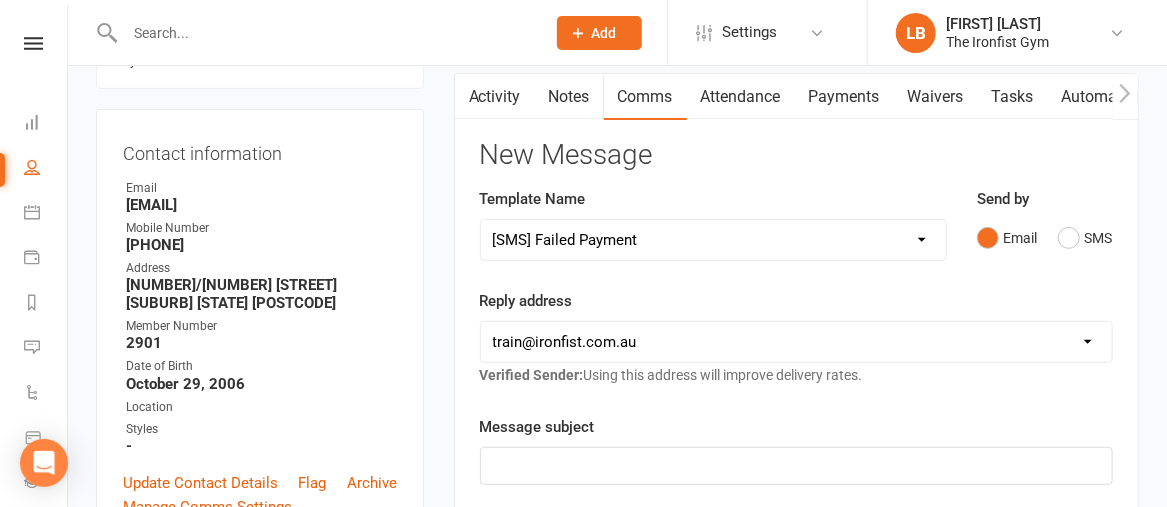 click on "Select Template [SMS] Grading Fee owing [SMS] Balance Owing - Catch up  [SMS] Excessive failed Payment - Option to cancel  [SMS] Failed Payment [SMS] Failed Payment in Cancellation Period [SMS] New Card Details [SMS] Outstanding Bal - Cancel 50% [Email] Ex Member Email [Email] Juniors Parents Review request  [SMS] Lost Card / New Payment details [SMS] MTStarterPack - $175 [SMS] Overdue [SMS] Regulars Google Review request  [SMS] Welcome SMS" at bounding box center (713, 240) 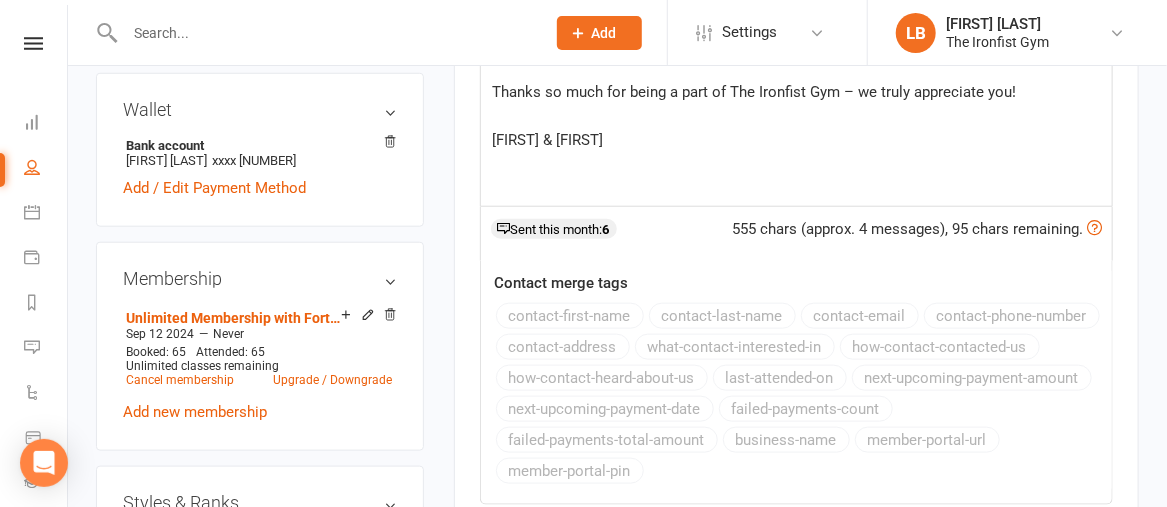 scroll, scrollTop: 1020, scrollLeft: 0, axis: vertical 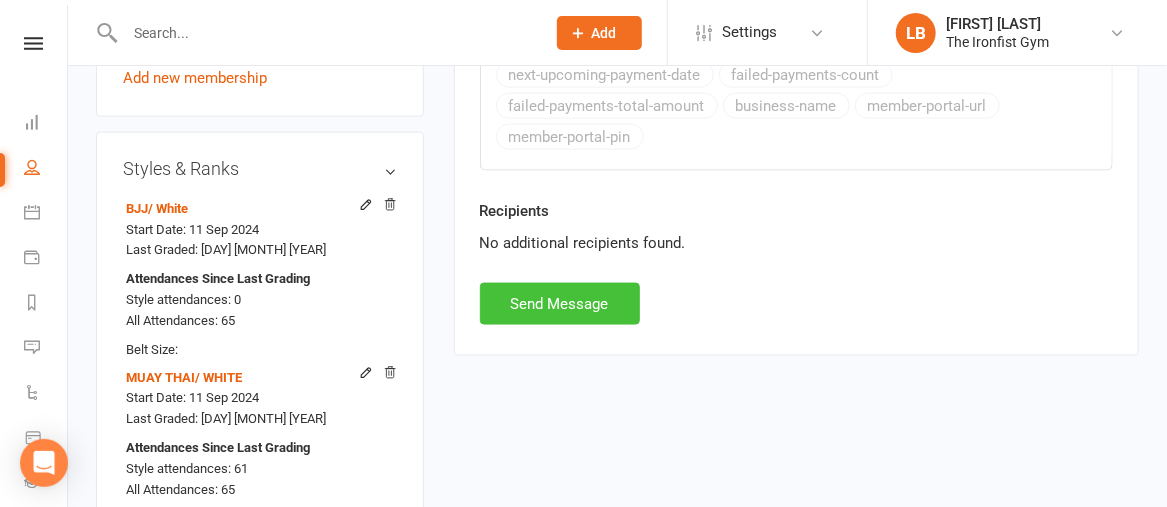 click on "Send Message" at bounding box center [560, 304] 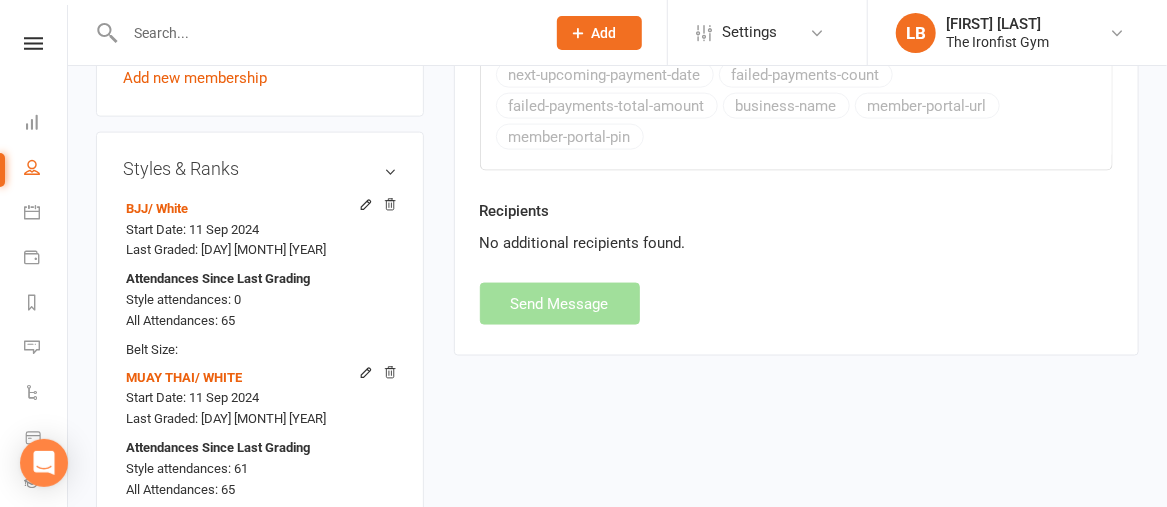 select 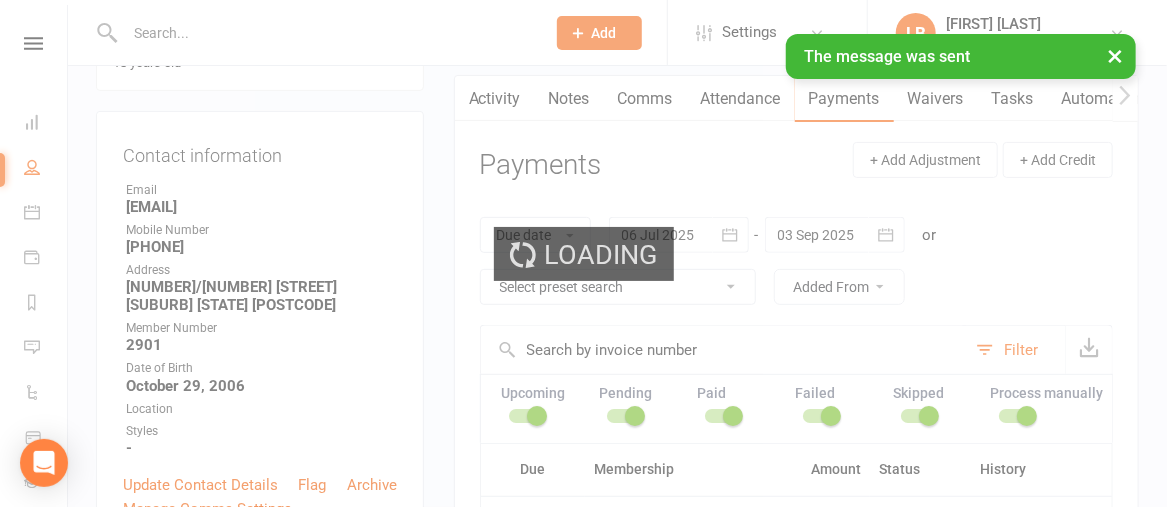 scroll, scrollTop: 0, scrollLeft: 0, axis: both 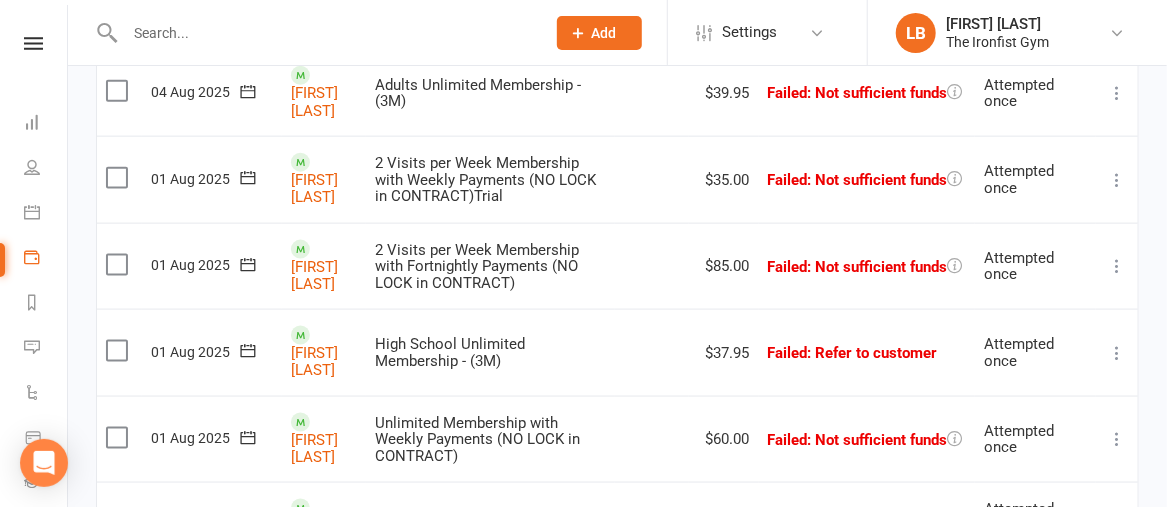 click at bounding box center [1117, 266] 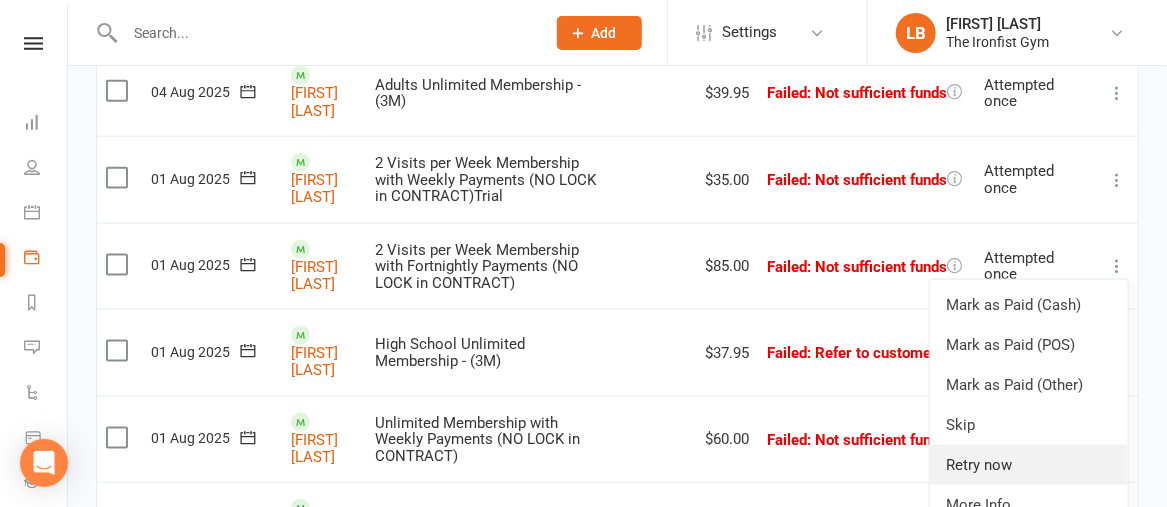 click on "Retry now" at bounding box center [1029, 465] 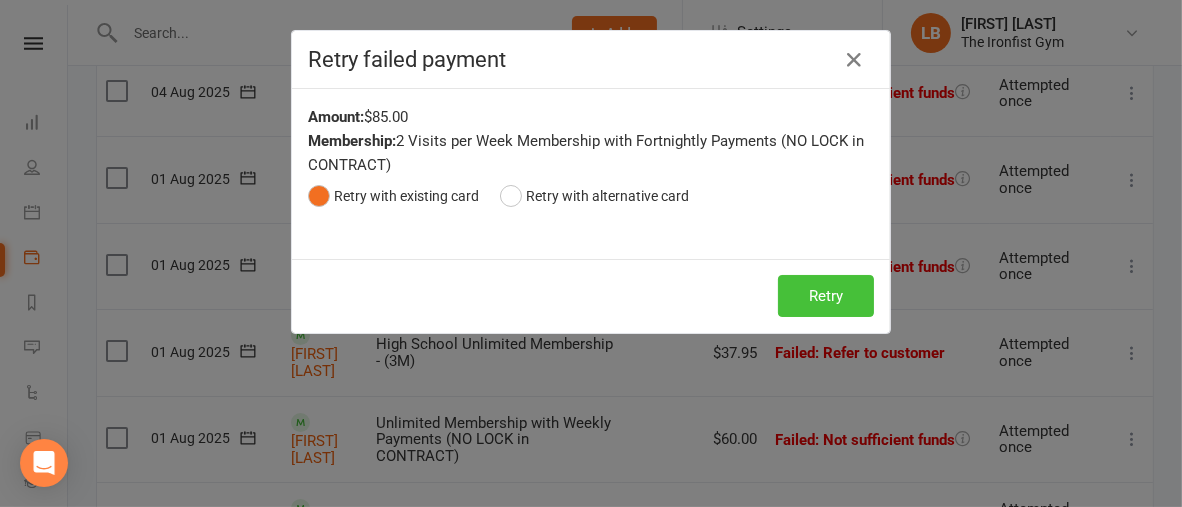 click on "Retry" at bounding box center (826, 296) 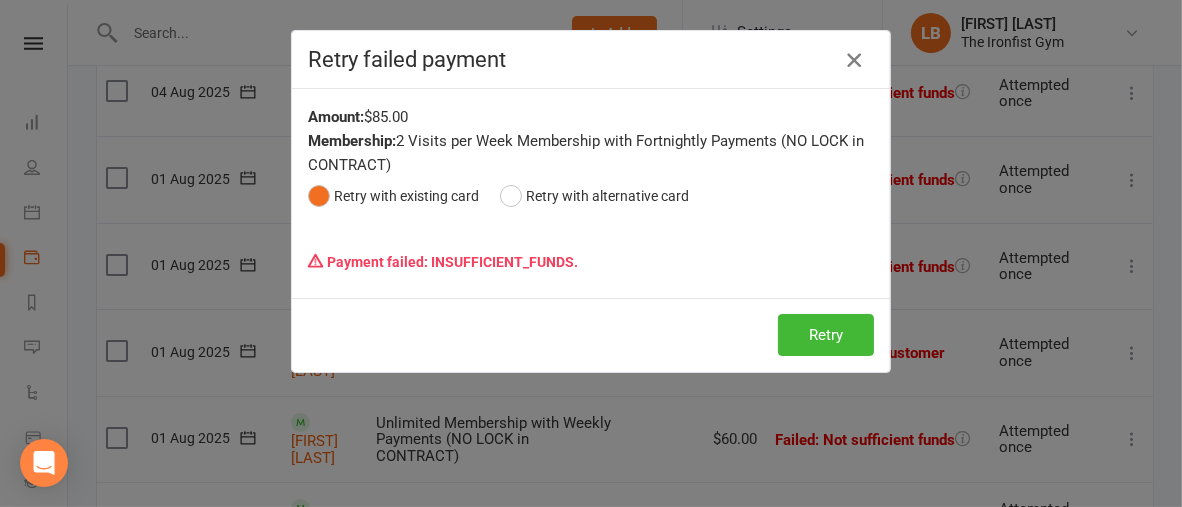click at bounding box center [854, 60] 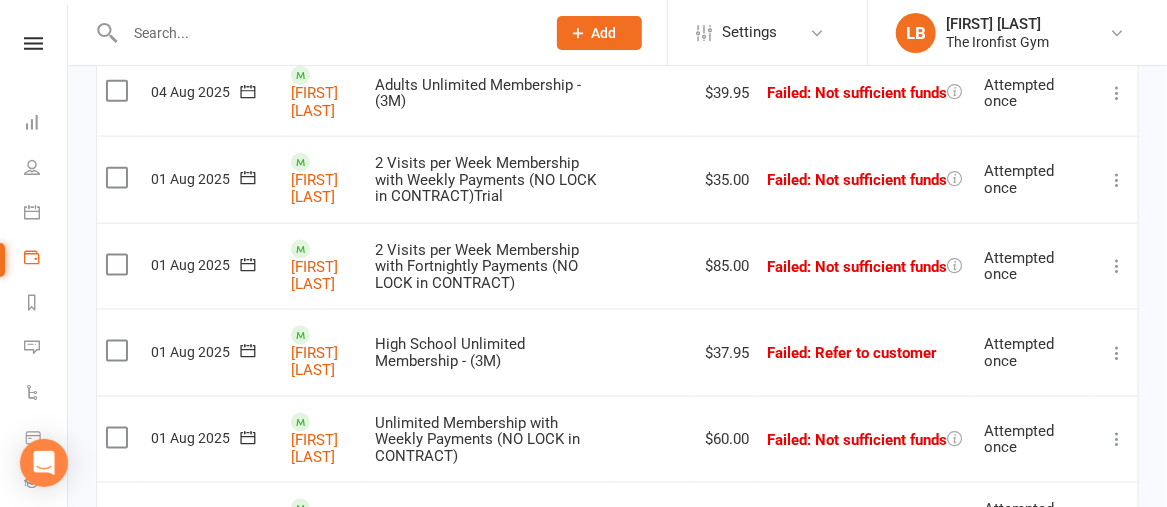click at bounding box center [1117, 439] 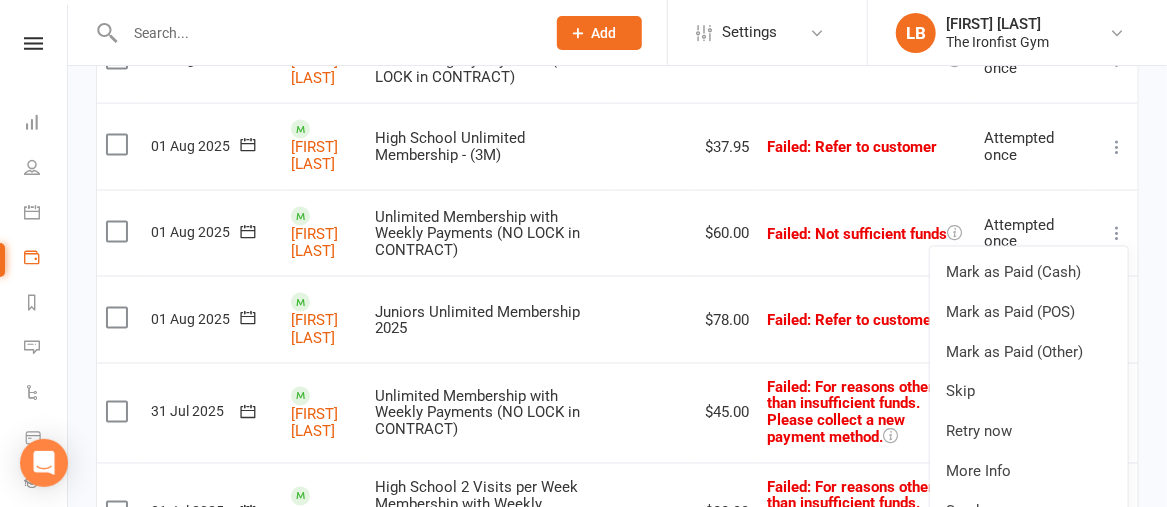 scroll, scrollTop: 1161, scrollLeft: 0, axis: vertical 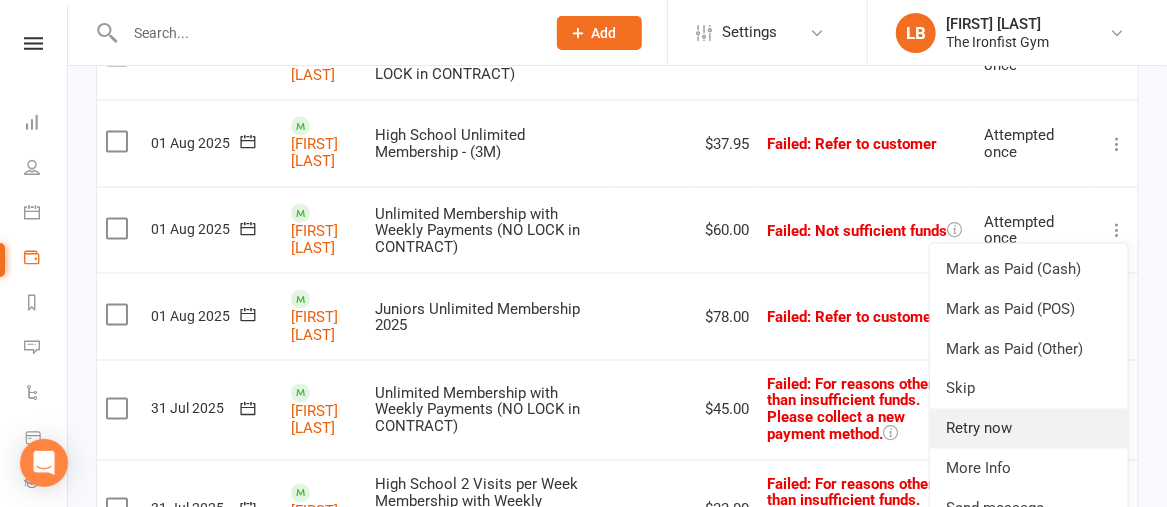 click on "Retry now" at bounding box center (1029, 429) 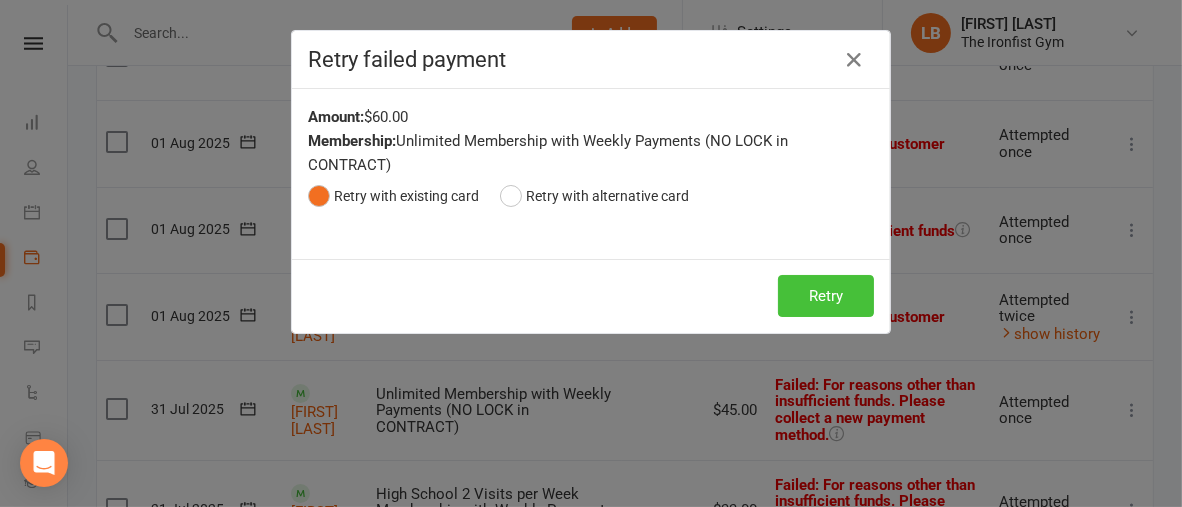 click on "Retry" at bounding box center [826, 296] 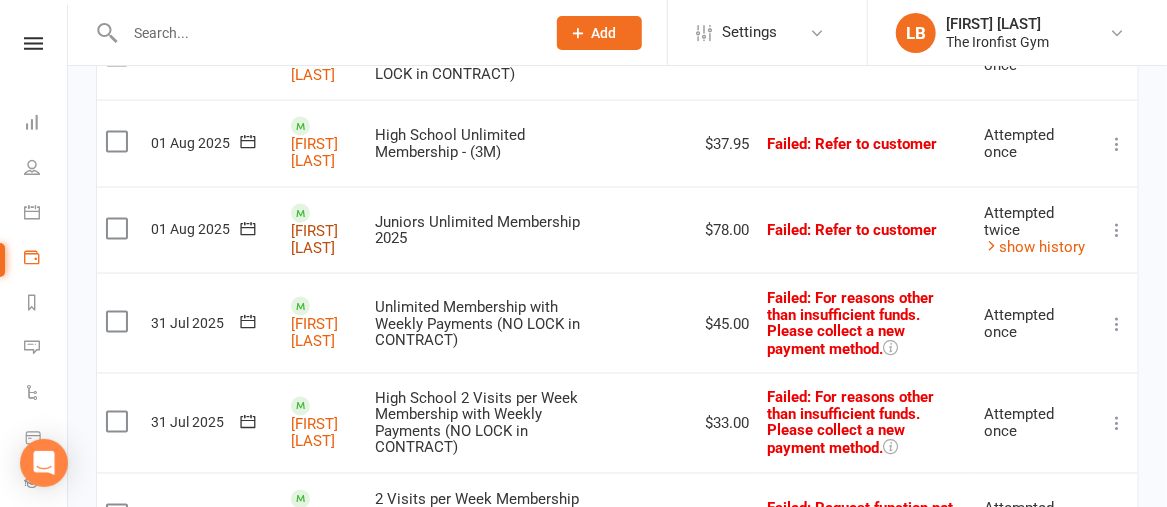 click on "[FIRST] [LAST]" at bounding box center [314, 239] 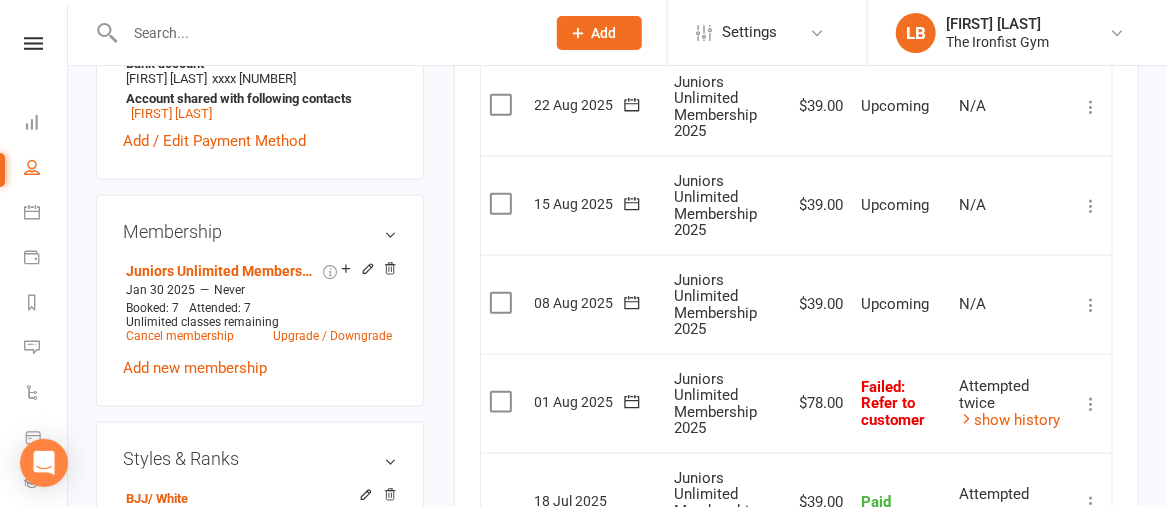 scroll, scrollTop: 713, scrollLeft: 0, axis: vertical 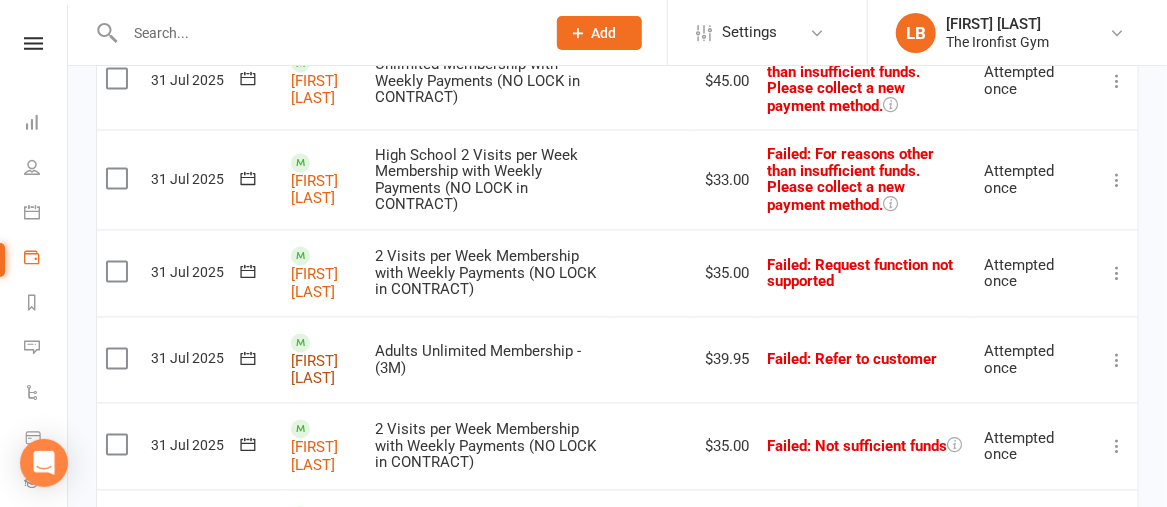 click on "[FIRST] [LAST]" at bounding box center (314, 370) 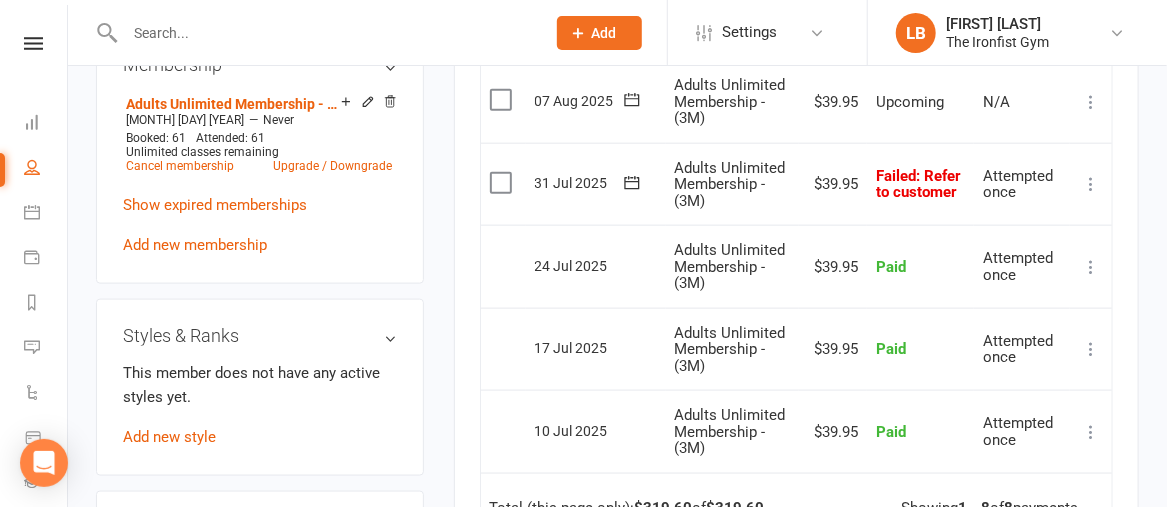 scroll, scrollTop: 874, scrollLeft: 0, axis: vertical 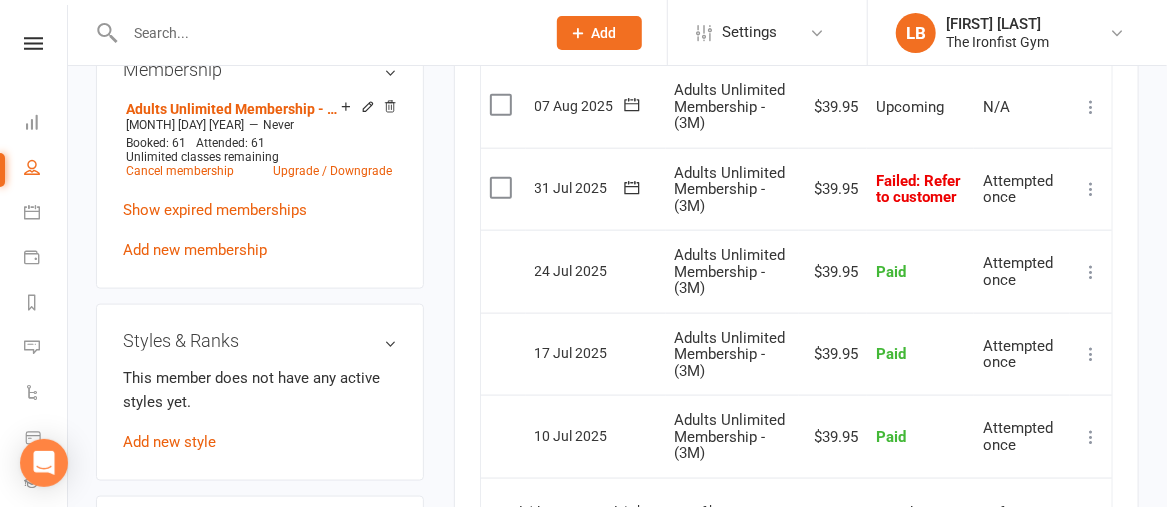 click 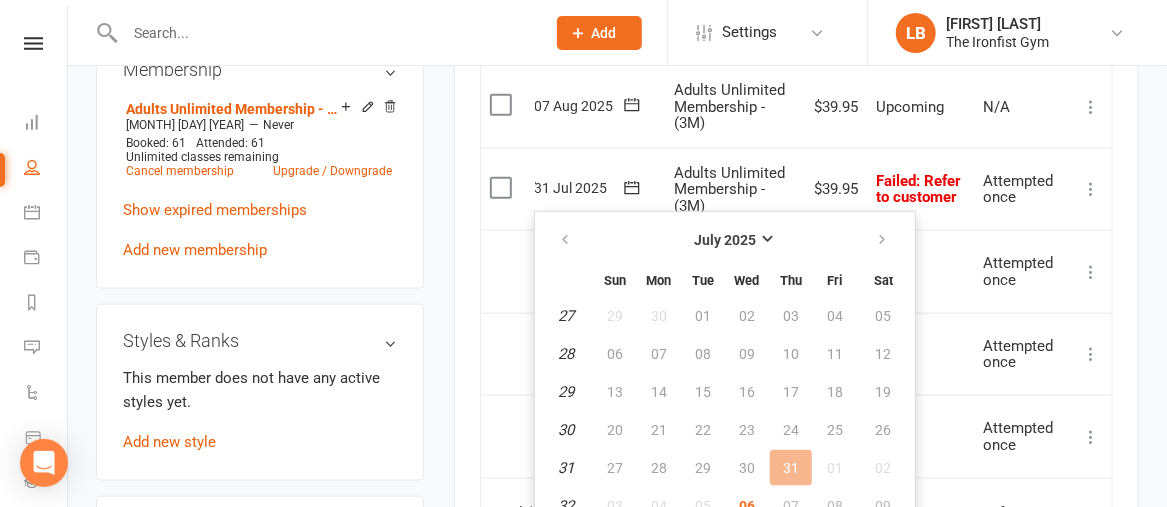 scroll, scrollTop: 1083, scrollLeft: 0, axis: vertical 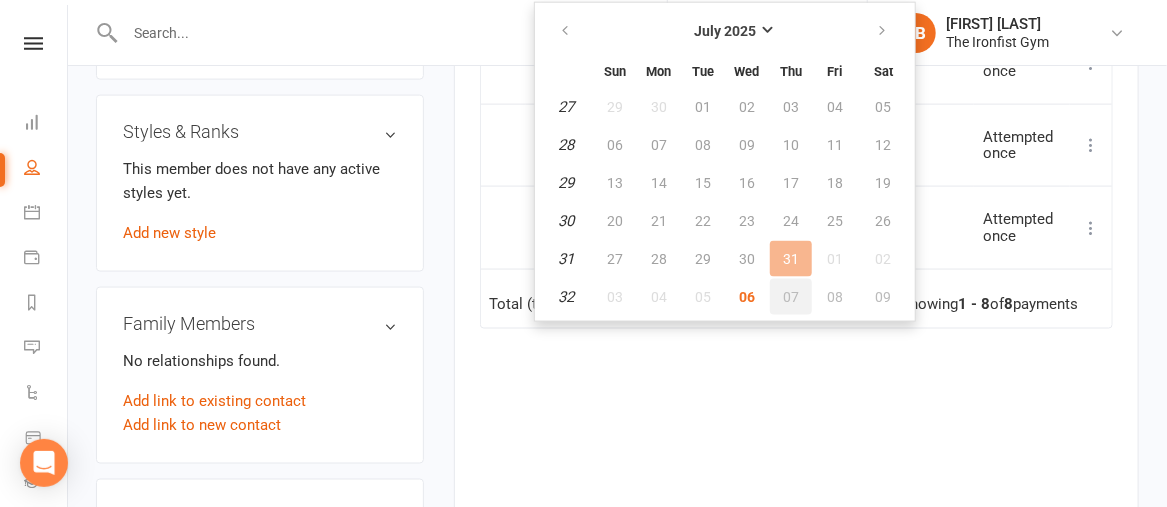 click on "07" at bounding box center (791, 297) 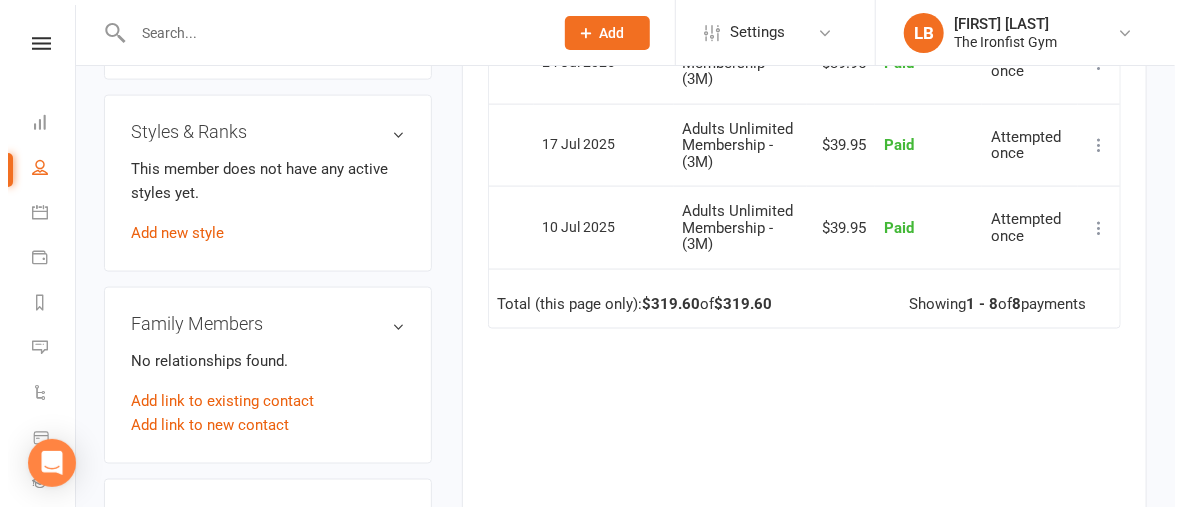 scroll, scrollTop: 1070, scrollLeft: 0, axis: vertical 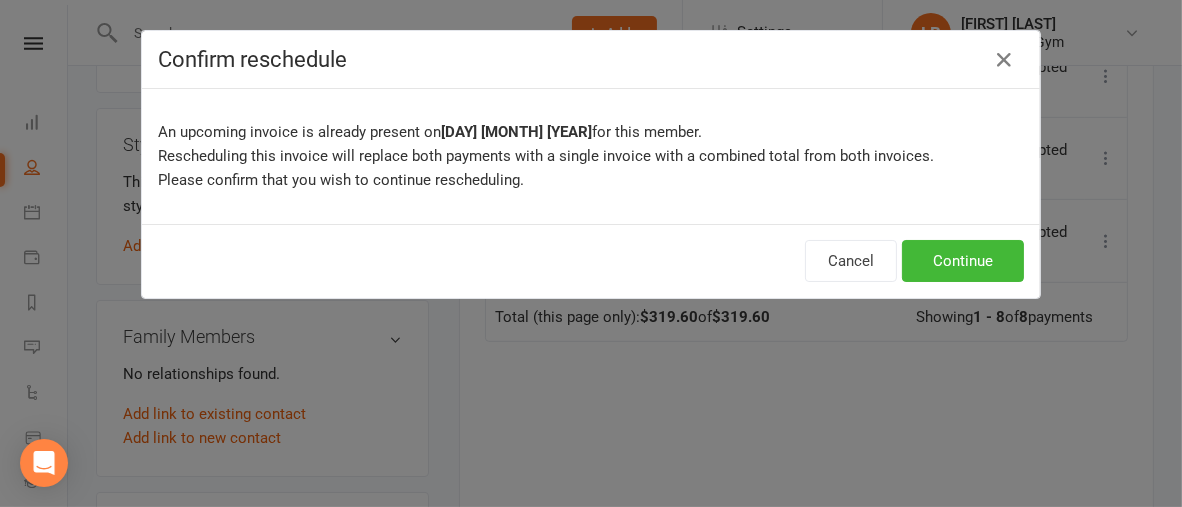 click on "Confirm reschedule" at bounding box center [591, 59] 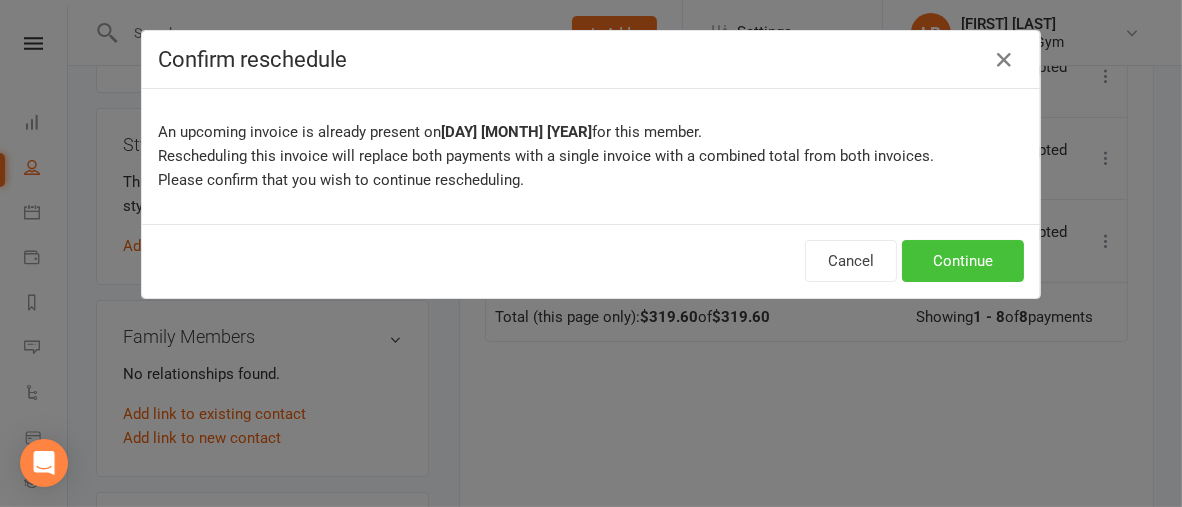 click on "Continue" at bounding box center (963, 261) 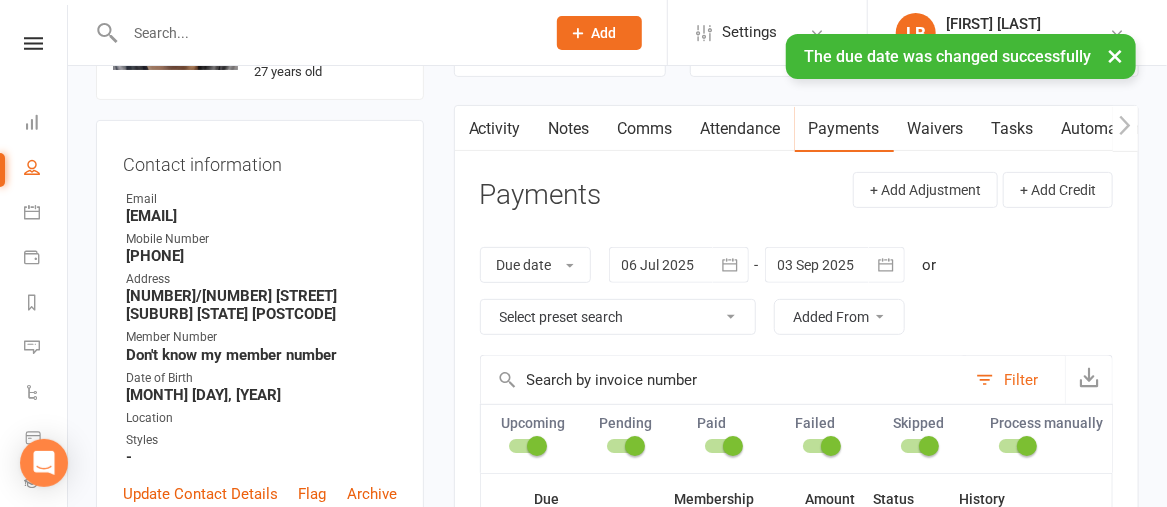 scroll, scrollTop: 162, scrollLeft: 0, axis: vertical 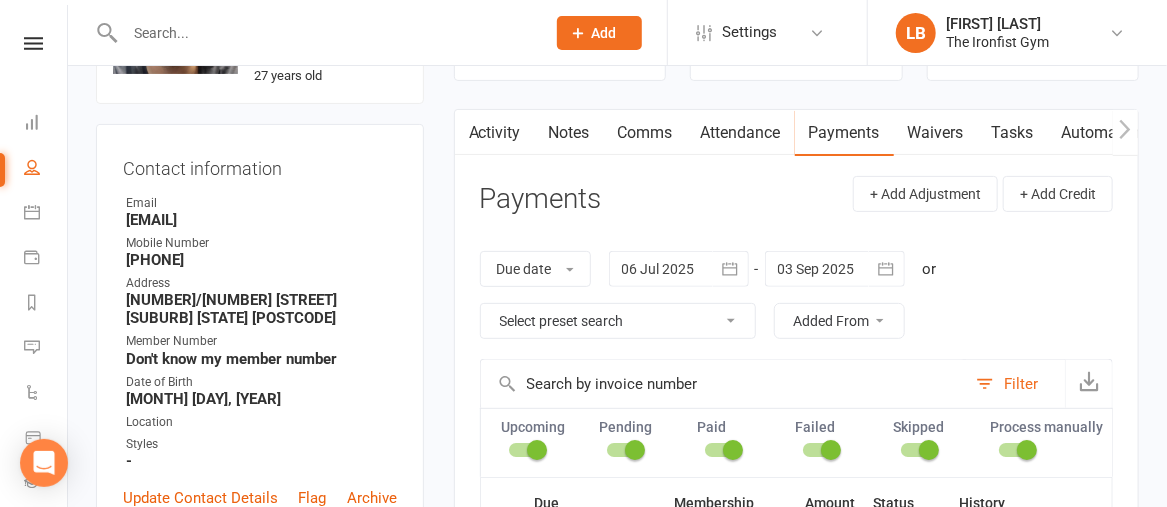 click on "Comms" at bounding box center [645, 133] 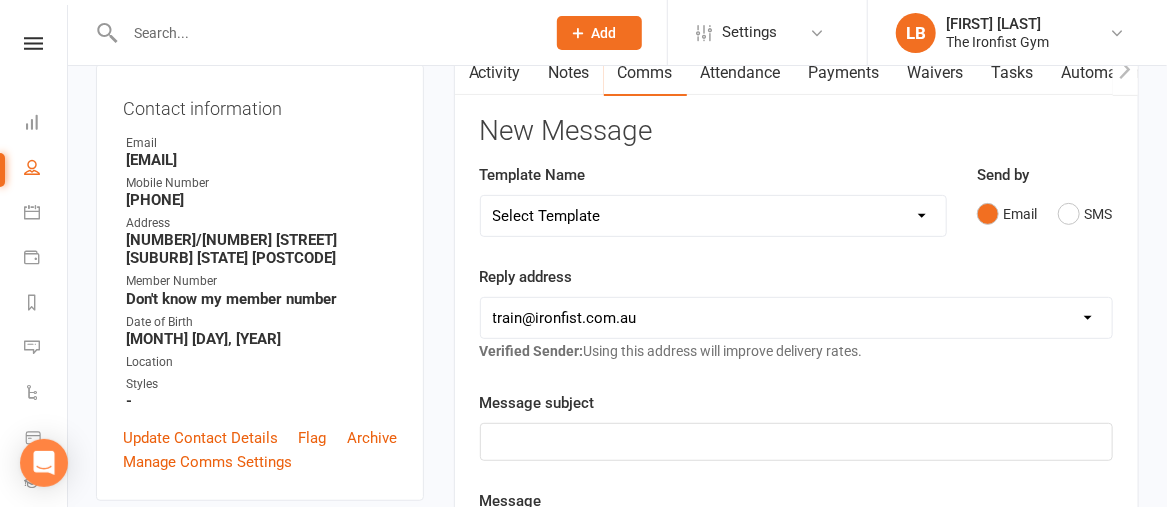 scroll, scrollTop: 232, scrollLeft: 0, axis: vertical 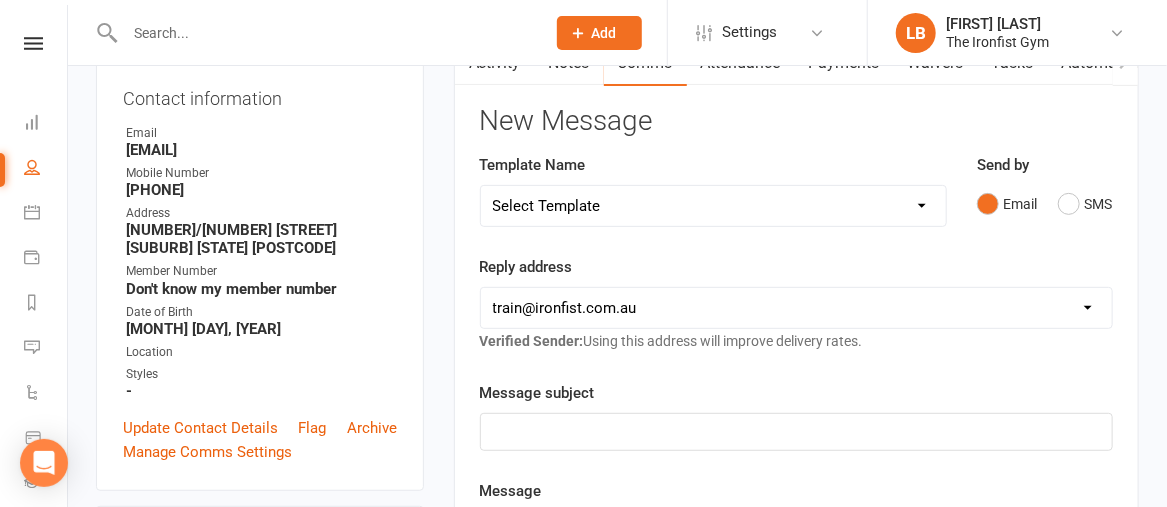 click on "Select Template [SMS] Grading Fee owing [SMS] Balance Owing - Catch up  [SMS] Excessive failed Payment - Option to cancel  [SMS] Failed Payment [SMS] Failed Payment in Cancellation Period [SMS] New Card Details [SMS] Outstanding Bal - Cancel 50% [Email] Ex Member Email [Email] Juniors Parents Review request  [SMS] Lost Card / New Payment details [SMS] MTStarterPack - $175 [SMS] Overdue [SMS] Regulars Google Review request  [SMS] Welcome SMS" at bounding box center [713, 206] 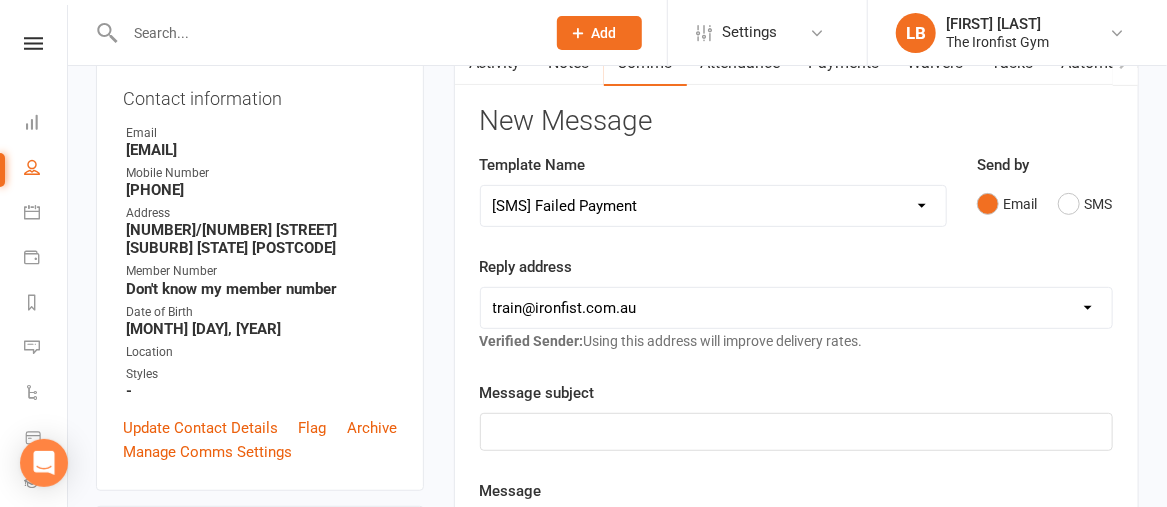 click on "Select Template [SMS] Grading Fee owing [SMS] Balance Owing - Catch up  [SMS] Excessive failed Payment - Option to cancel  [SMS] Failed Payment [SMS] Failed Payment in Cancellation Period [SMS] New Card Details [SMS] Outstanding Bal - Cancel 50% [Email] Ex Member Email [Email] Juniors Parents Review request  [SMS] Lost Card / New Payment details [SMS] MTStarterPack - $175 [SMS] Overdue [SMS] Regulars Google Review request  [SMS] Welcome SMS" at bounding box center [713, 206] 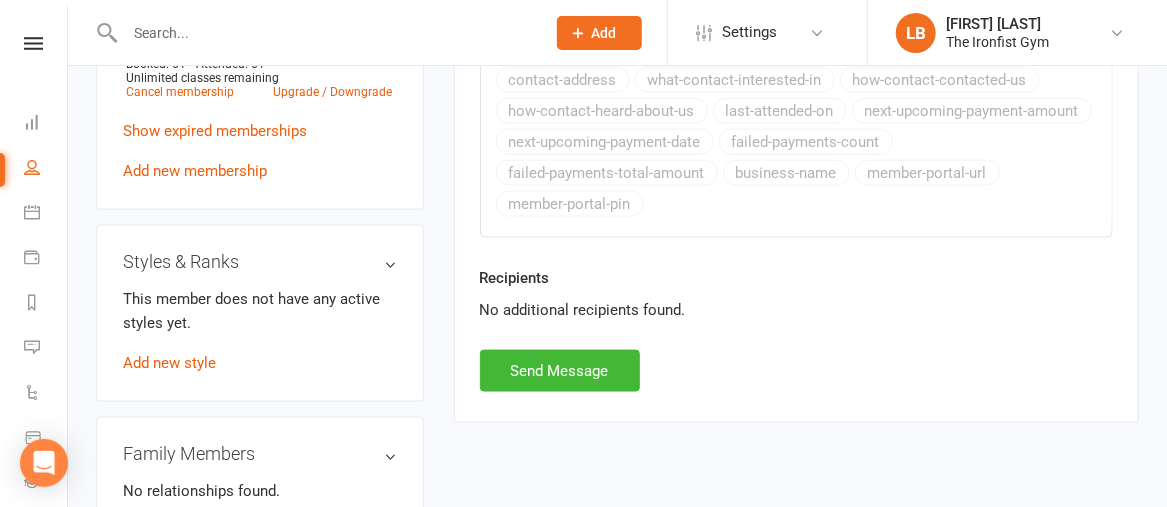scroll, scrollTop: 953, scrollLeft: 0, axis: vertical 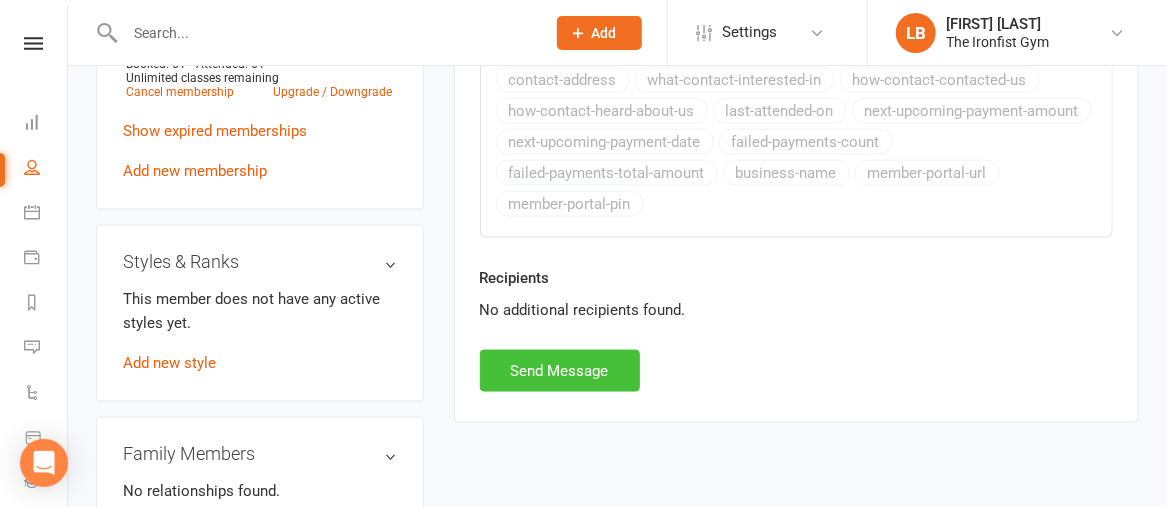 click on "Send Message" at bounding box center (560, 371) 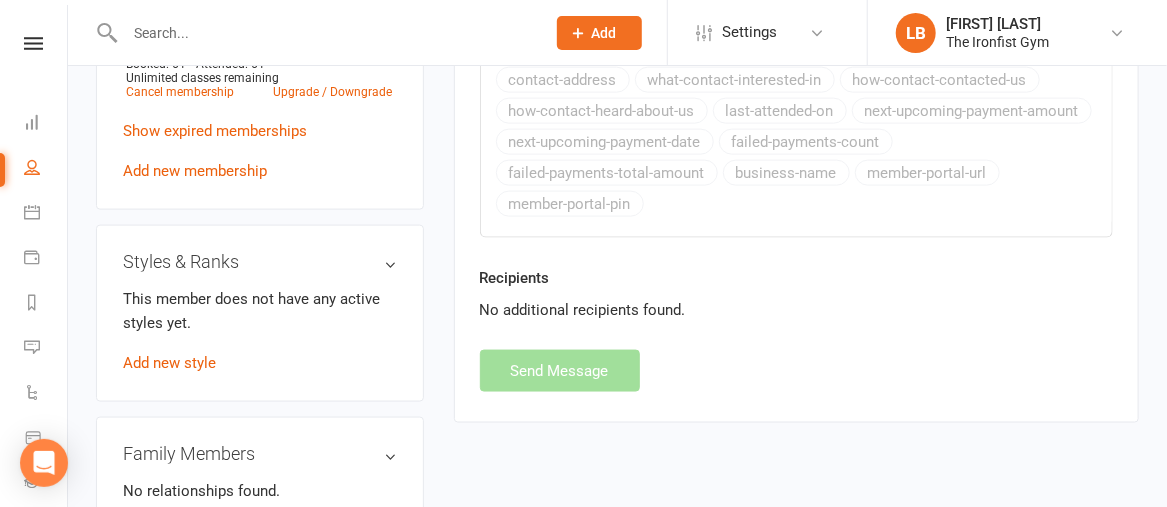 select 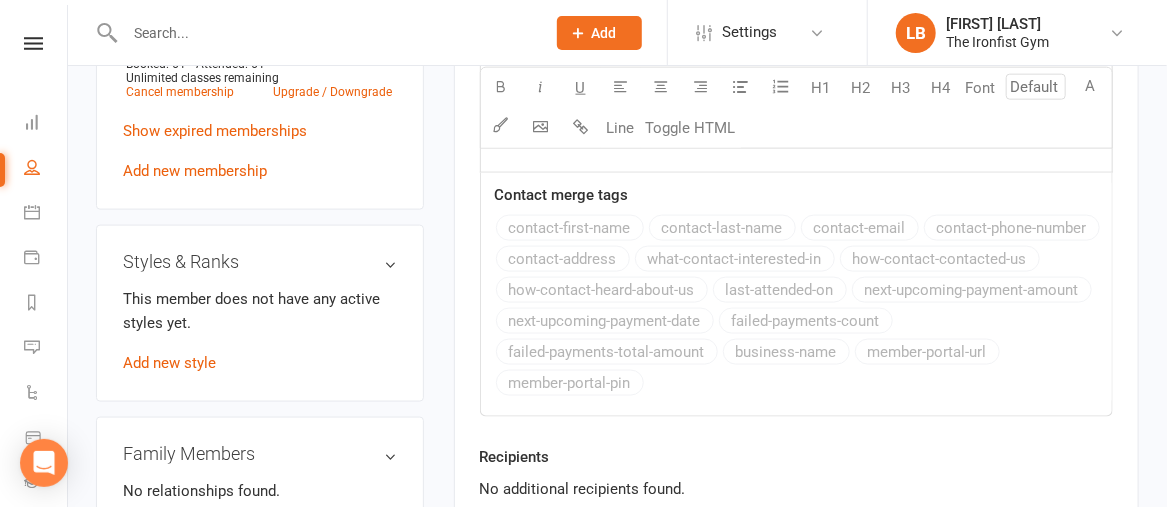 scroll, scrollTop: 162, scrollLeft: 0, axis: vertical 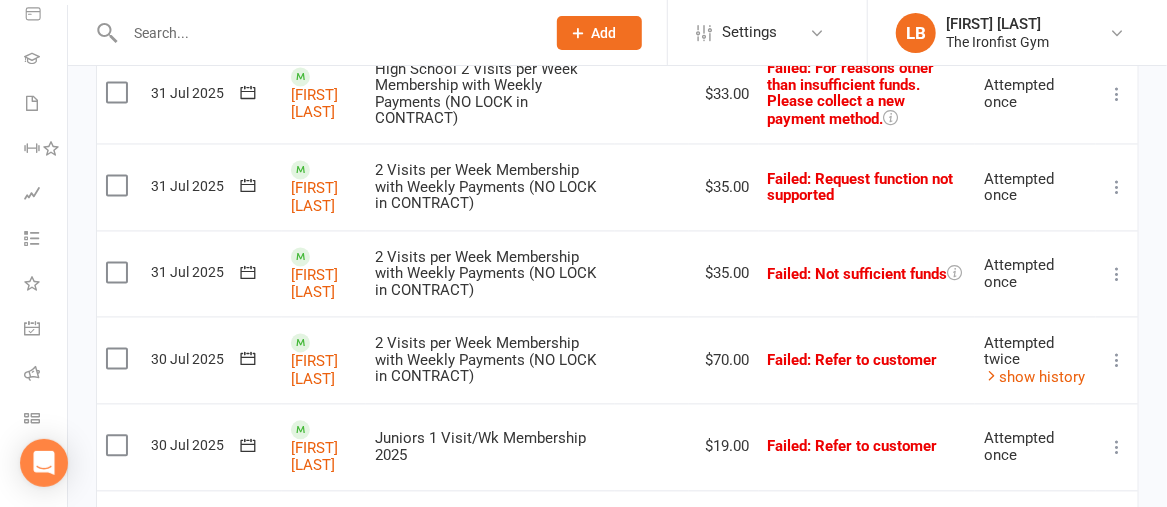 click at bounding box center (1117, 275) 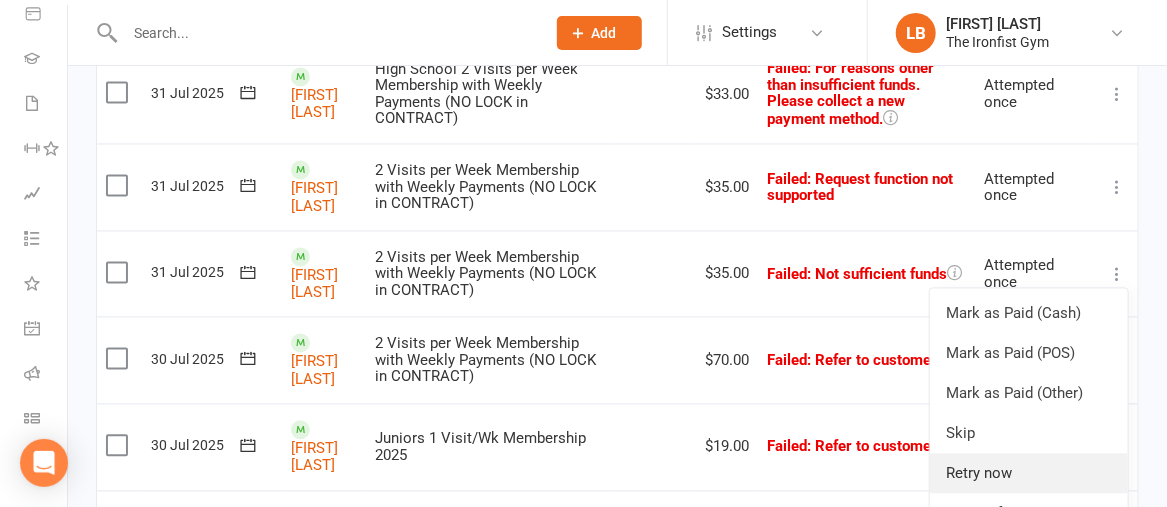 click on "Retry now" at bounding box center [1029, 474] 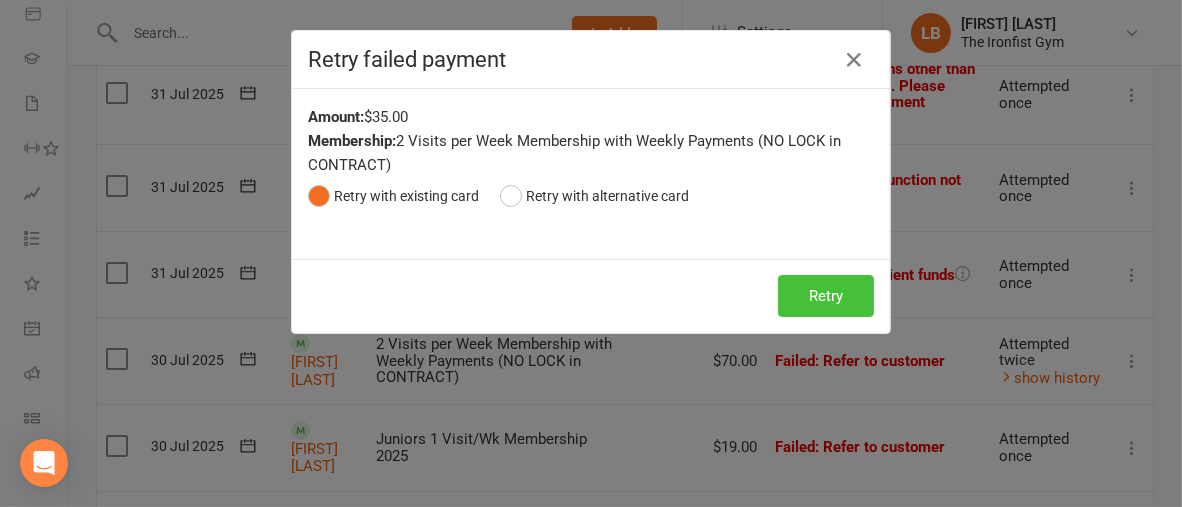 click on "Retry" at bounding box center (826, 296) 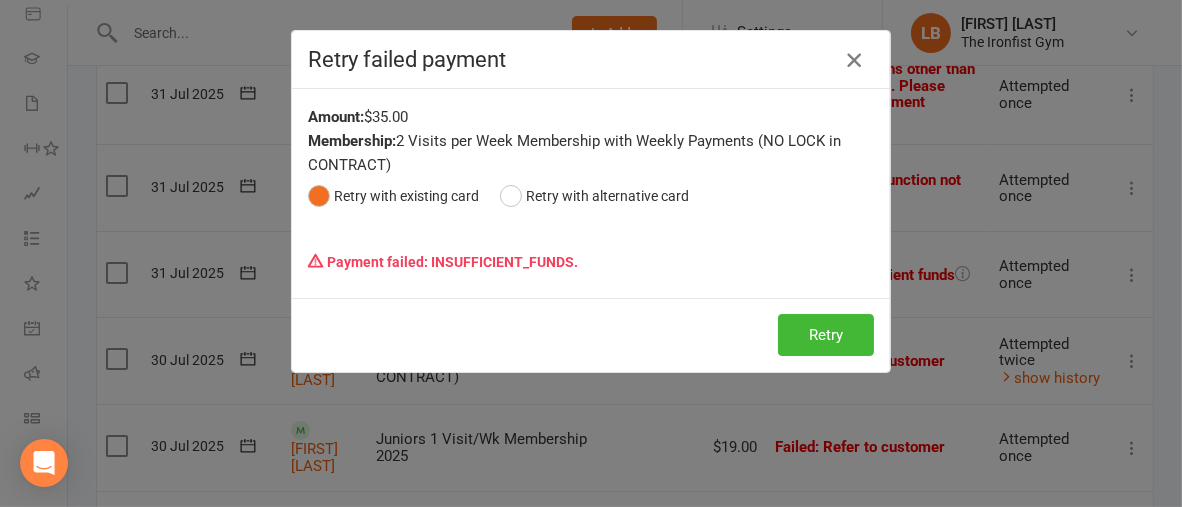 click at bounding box center (854, 60) 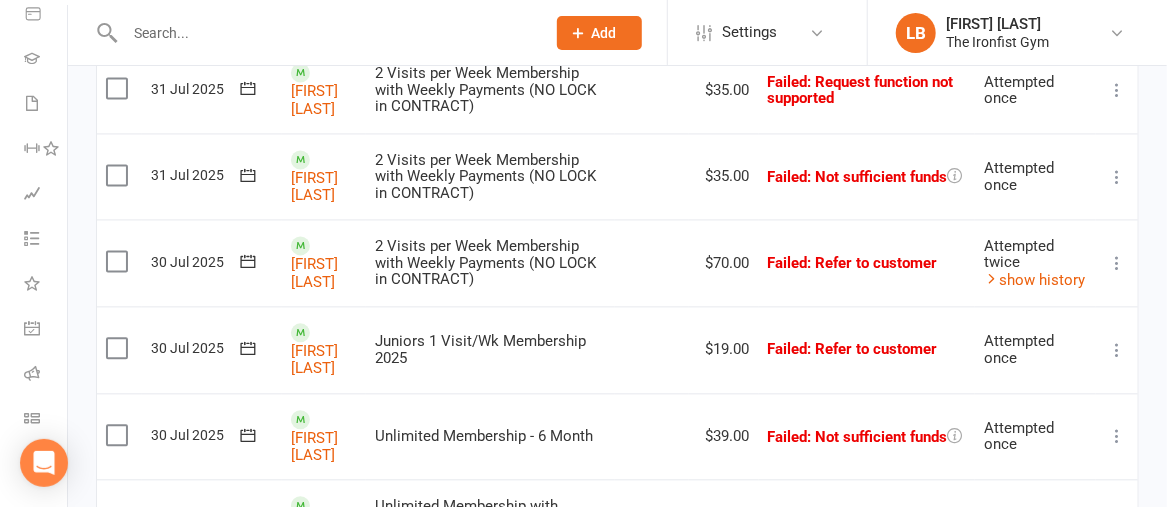 scroll, scrollTop: 1587, scrollLeft: 0, axis: vertical 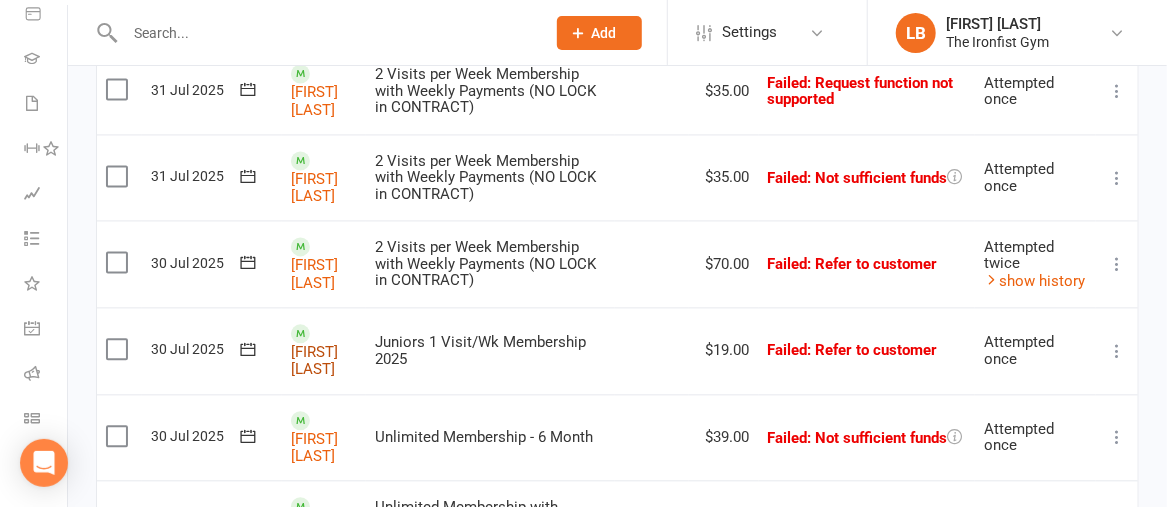 click on "[FIRST] [LAST]" at bounding box center (314, 360) 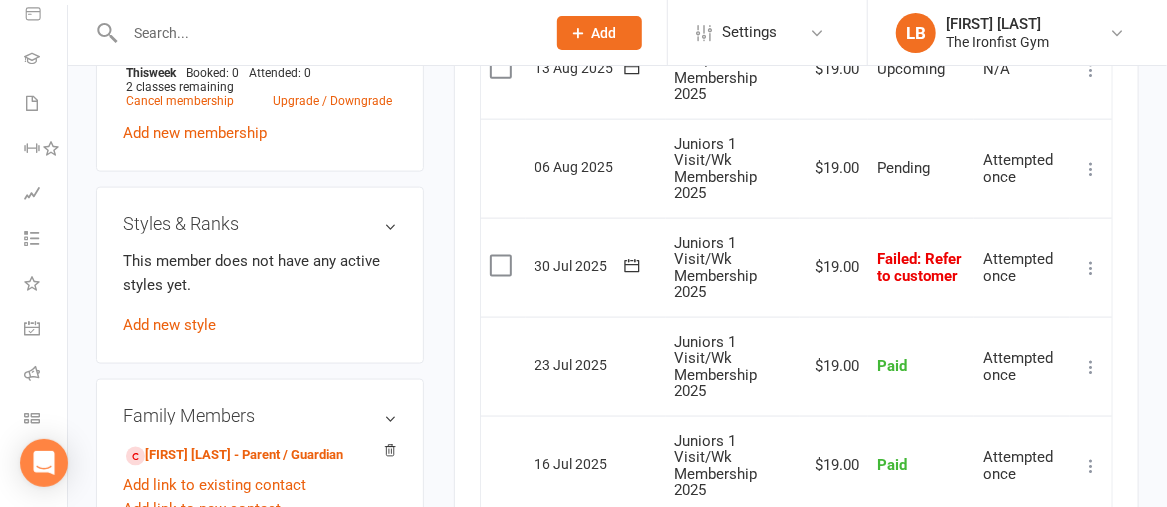 scroll, scrollTop: 968, scrollLeft: 0, axis: vertical 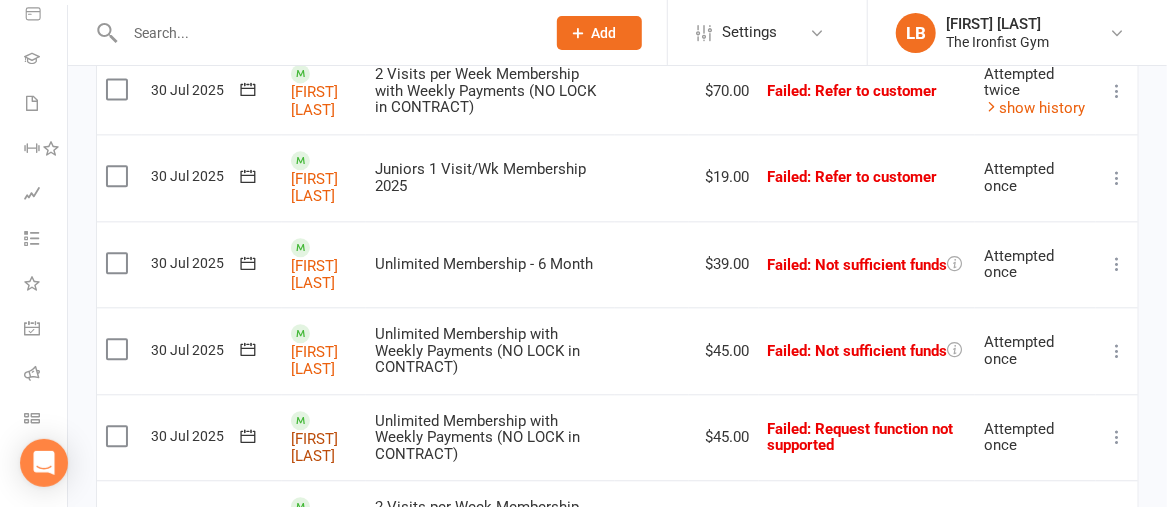 click on "[FIRST] [LAST]" at bounding box center [314, 446] 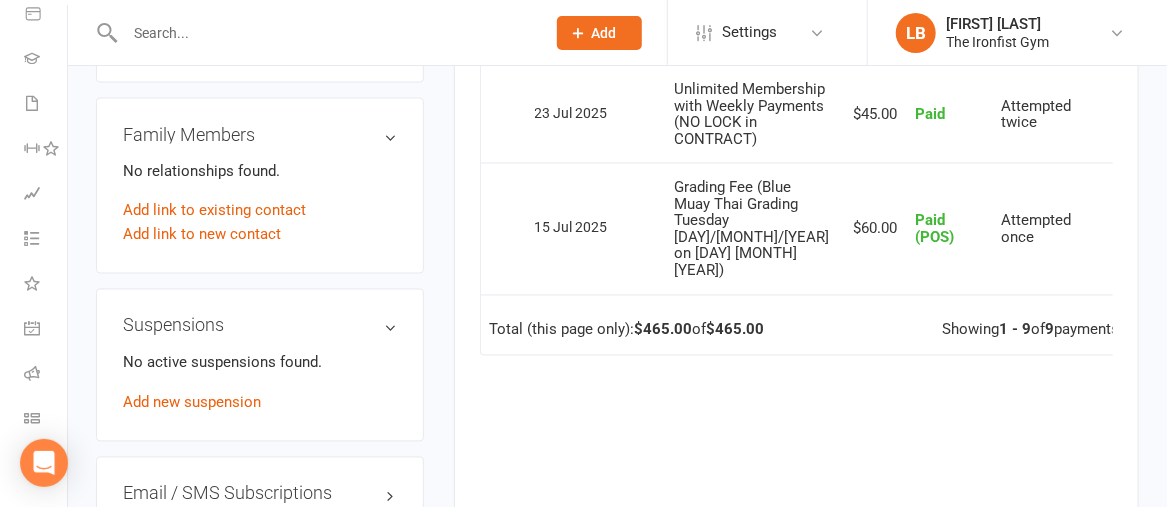 scroll, scrollTop: 1201, scrollLeft: 0, axis: vertical 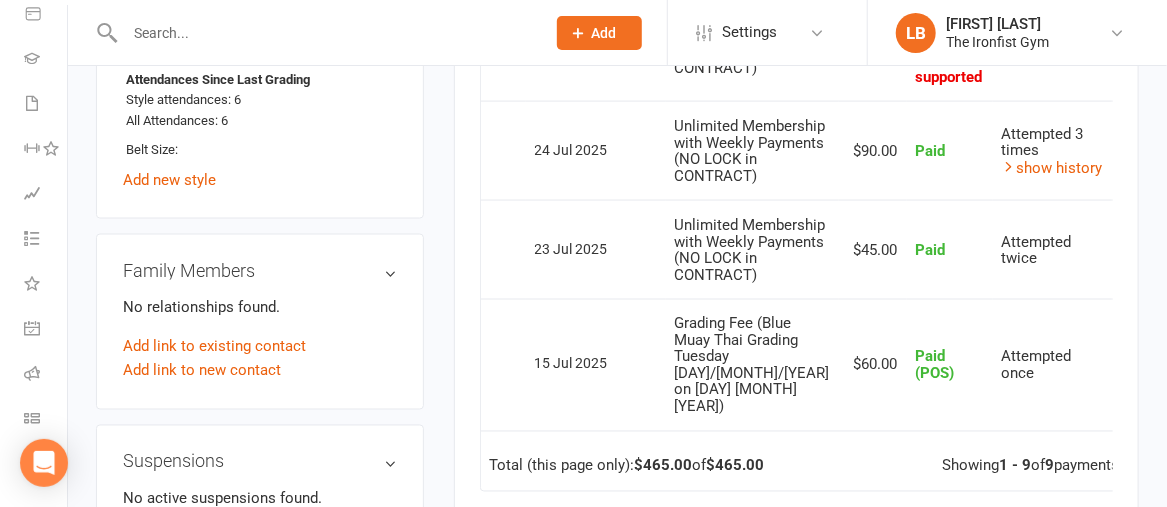 click at bounding box center (1133, 44) 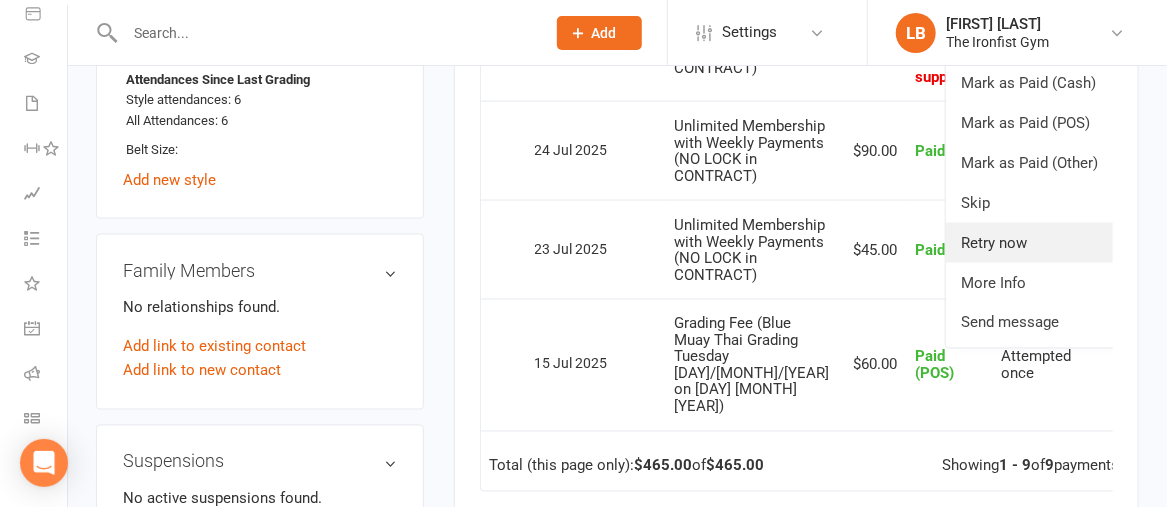 click on "Retry now" at bounding box center (1045, 243) 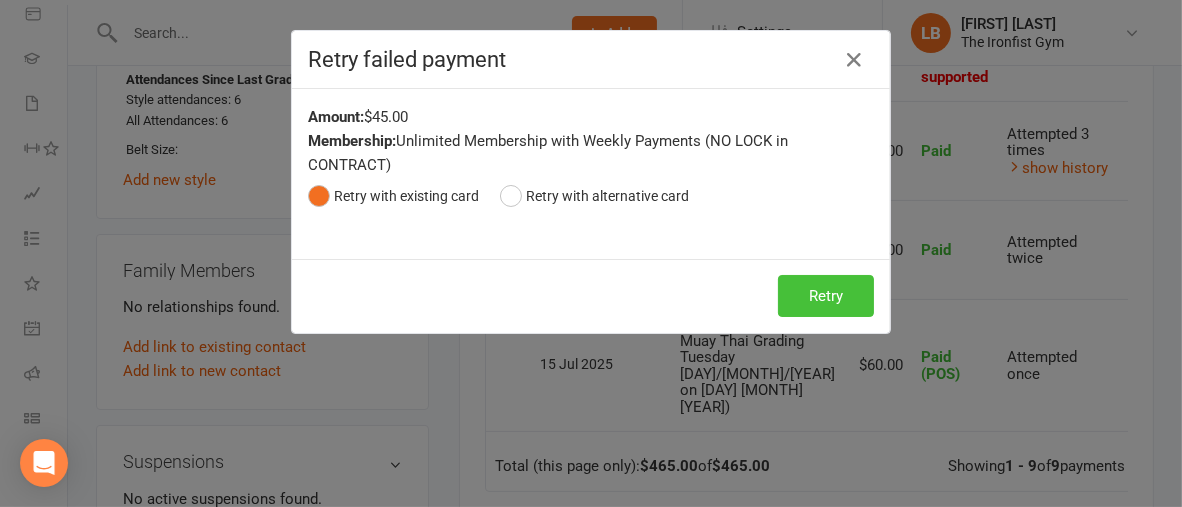 click on "Retry" at bounding box center [826, 296] 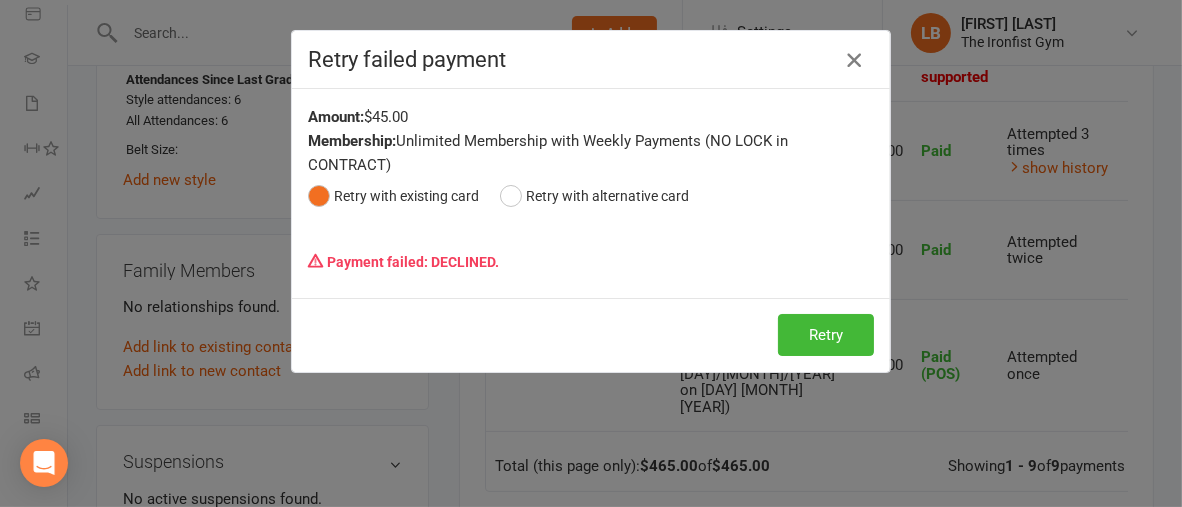click at bounding box center [854, 60] 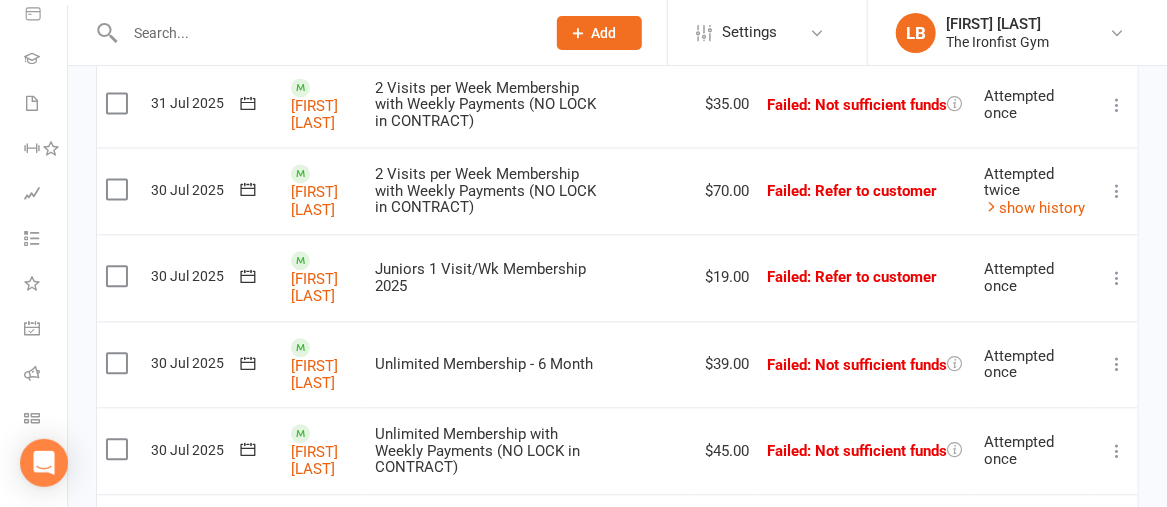 scroll, scrollTop: 1659, scrollLeft: 0, axis: vertical 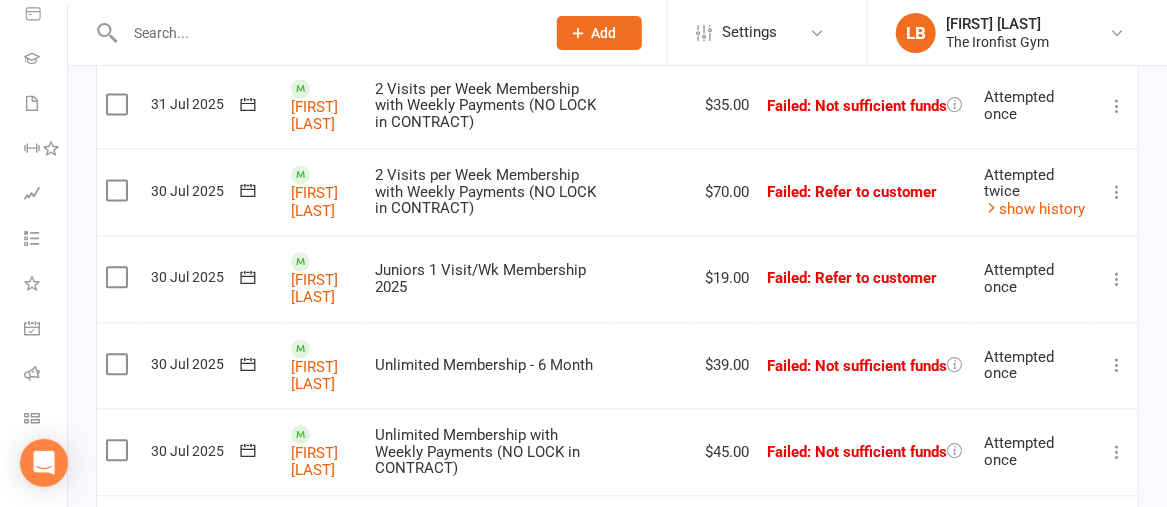 click at bounding box center (1117, 452) 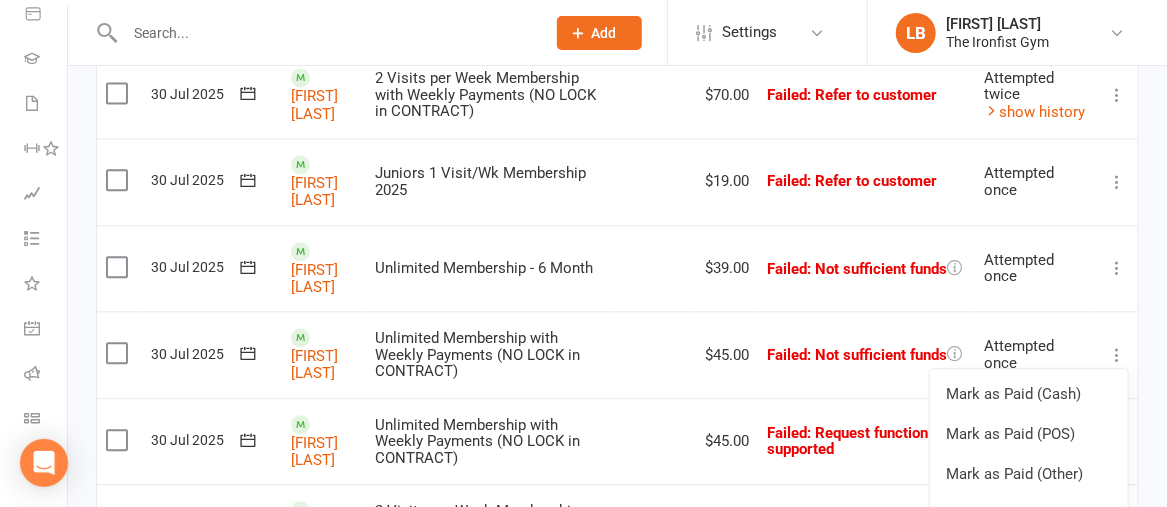 scroll, scrollTop: 1774, scrollLeft: 0, axis: vertical 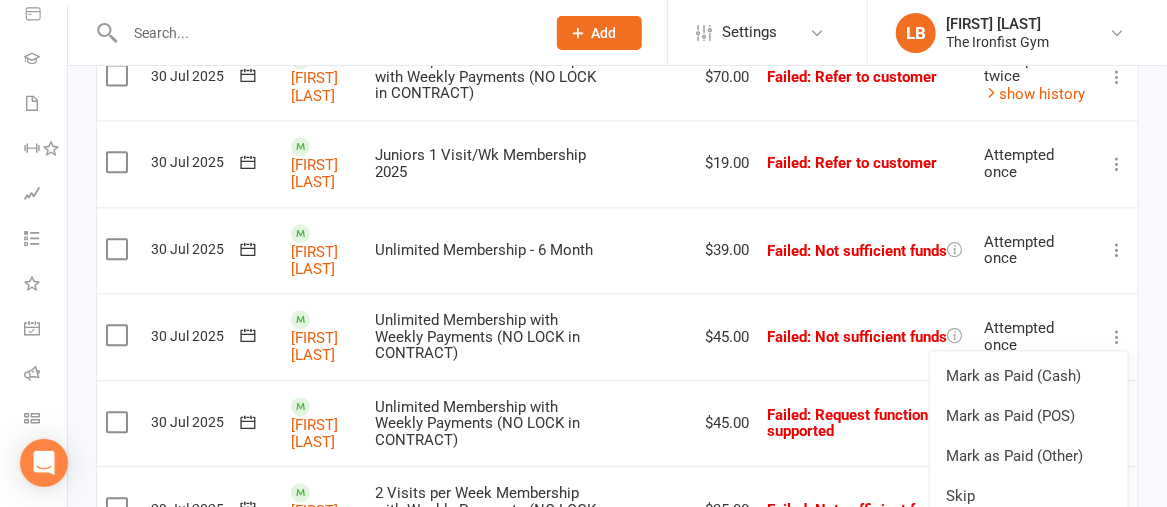 click on "Retry now" at bounding box center [1029, 536] 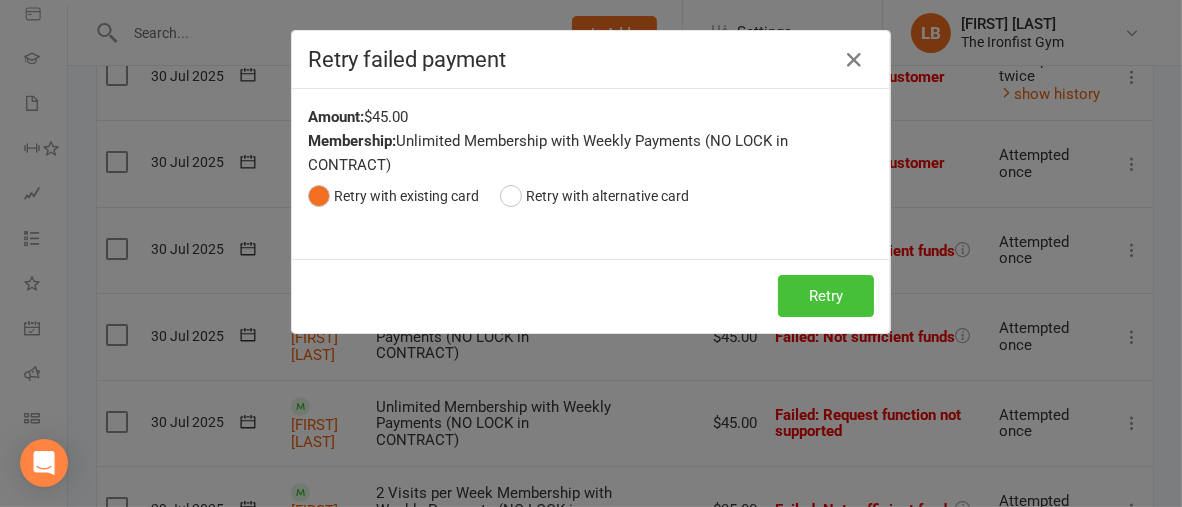 click on "Retry" at bounding box center [826, 296] 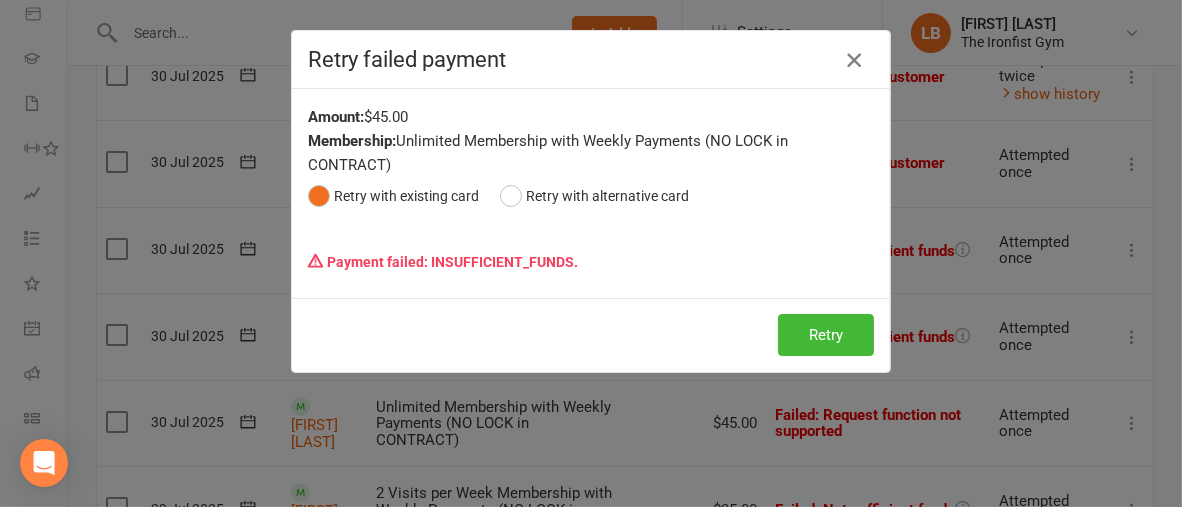 click at bounding box center (854, 60) 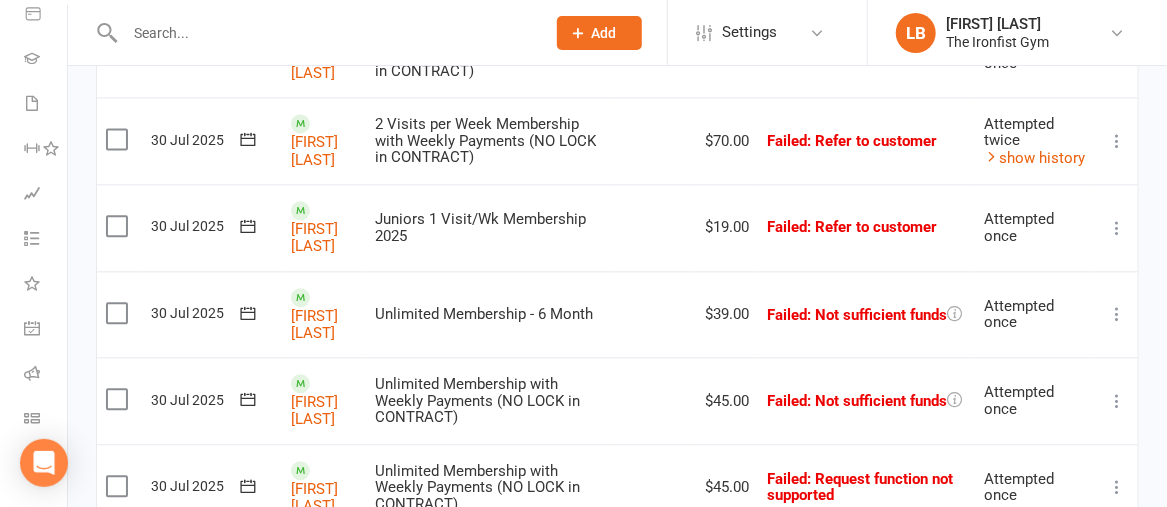 scroll, scrollTop: 1694, scrollLeft: 0, axis: vertical 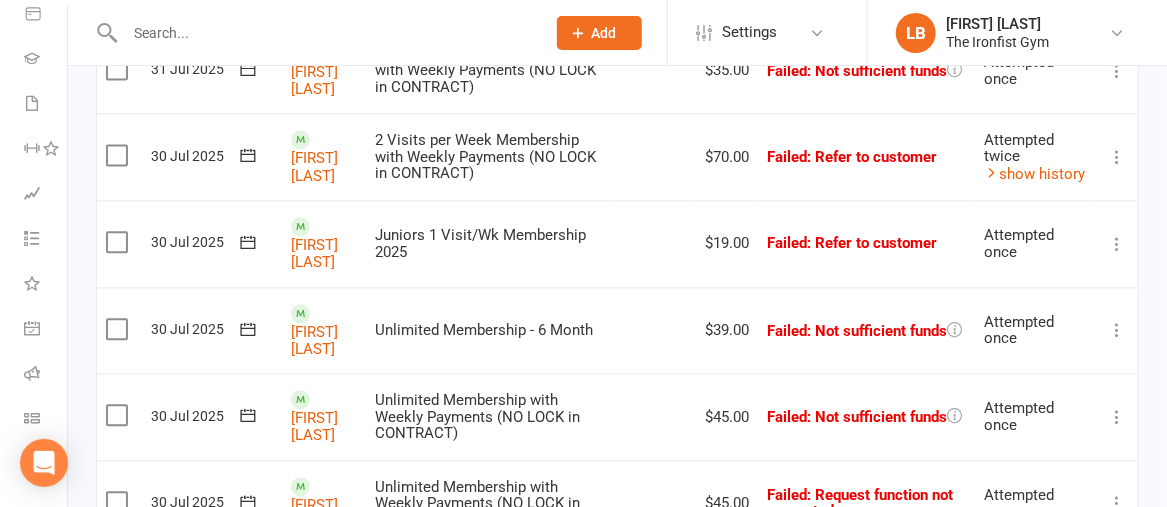 click at bounding box center (1117, 330) 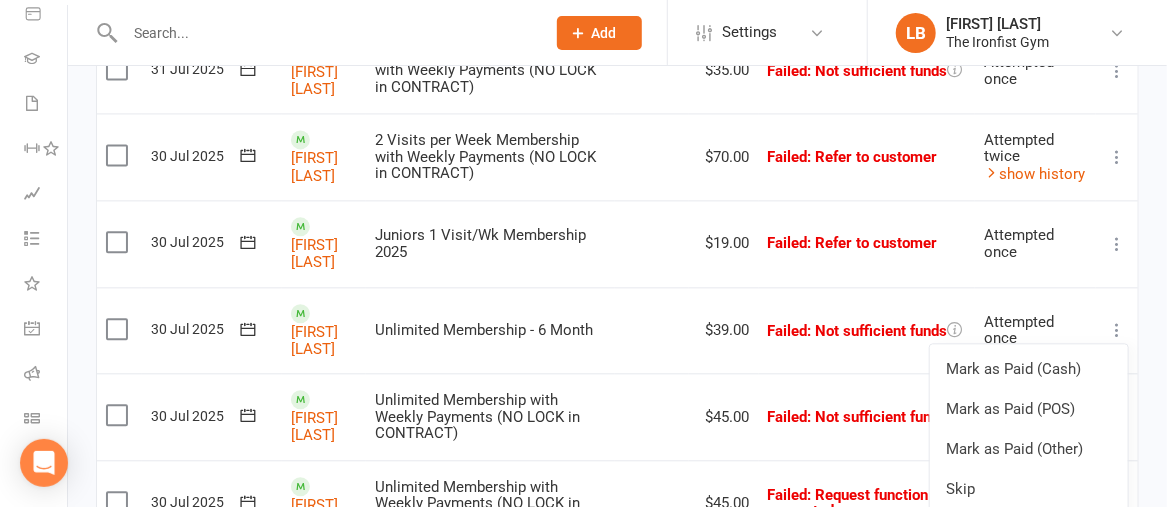 click on "Retry now" at bounding box center [1029, 529] 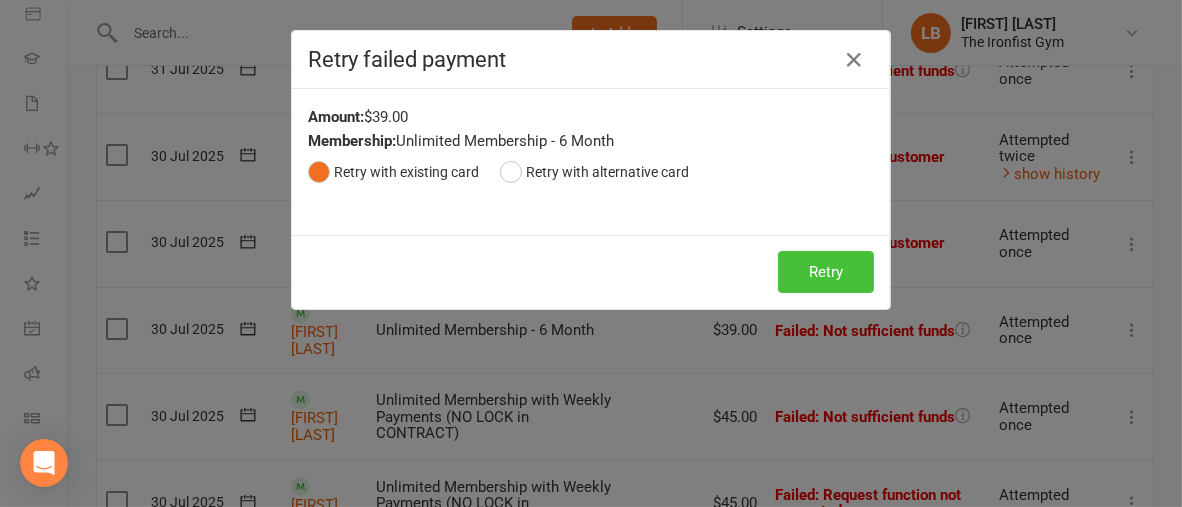 click on "Retry" at bounding box center [826, 272] 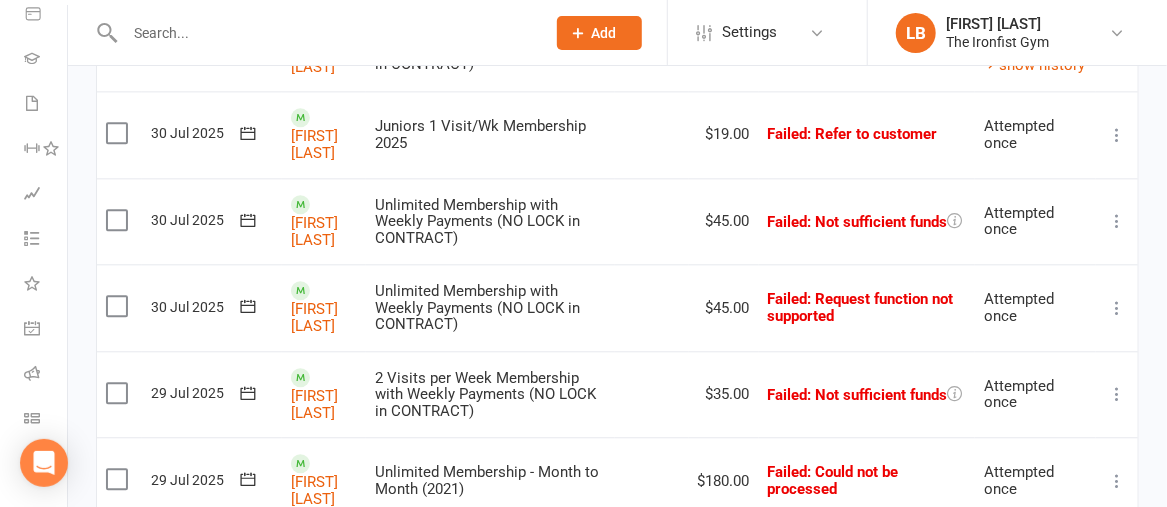 scroll, scrollTop: 2260, scrollLeft: 0, axis: vertical 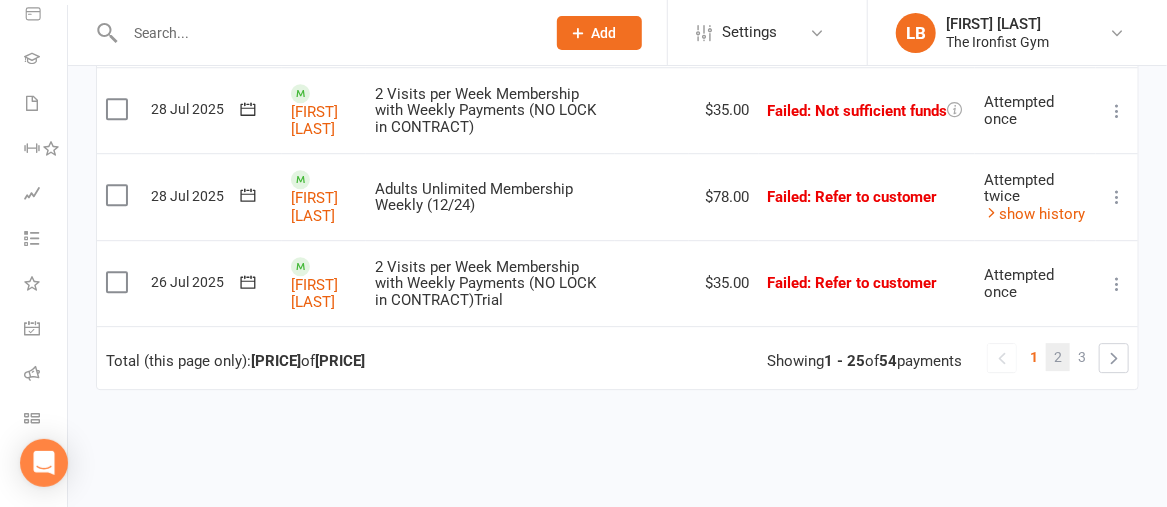 click on "2" at bounding box center [1058, 357] 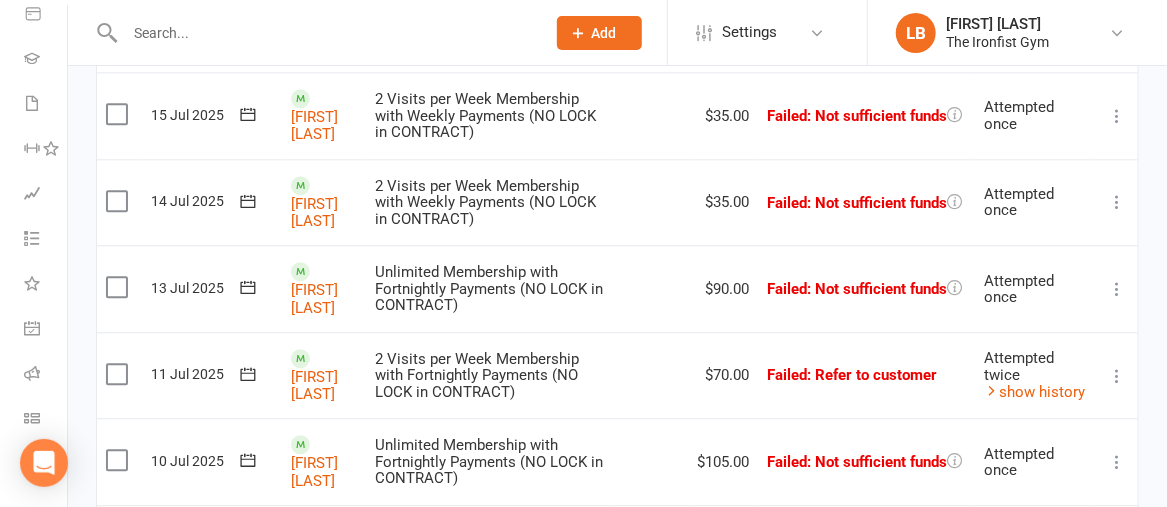 scroll, scrollTop: 2097, scrollLeft: 0, axis: vertical 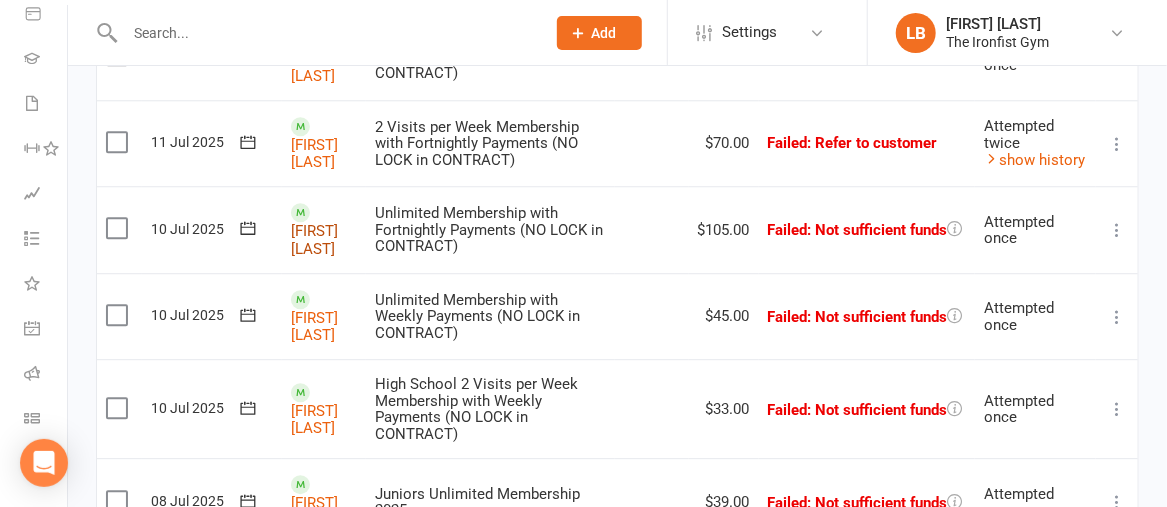 click on "[FIRST] [LAST]" at bounding box center [314, -1172] 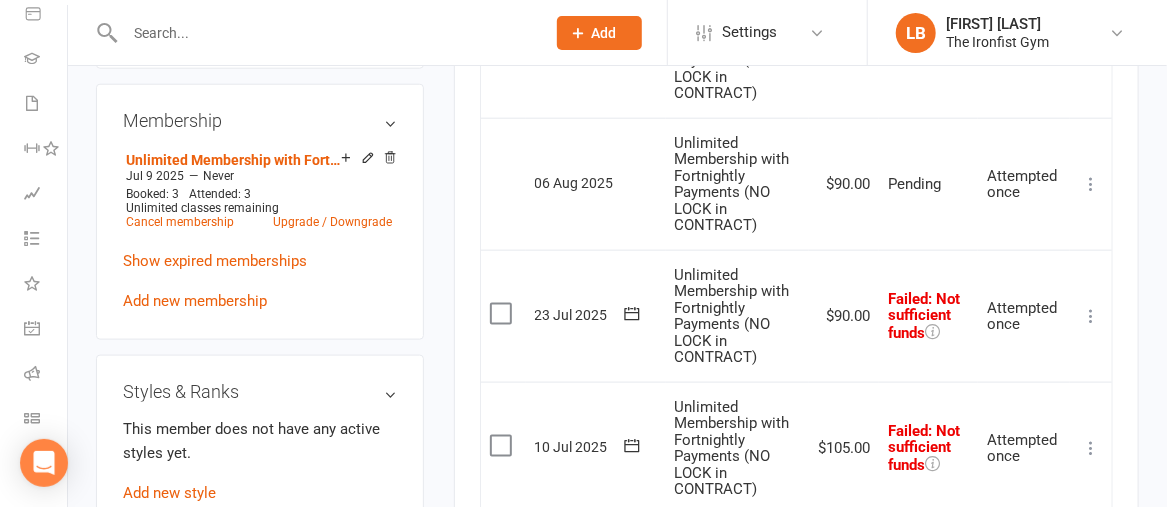 scroll, scrollTop: 831, scrollLeft: 0, axis: vertical 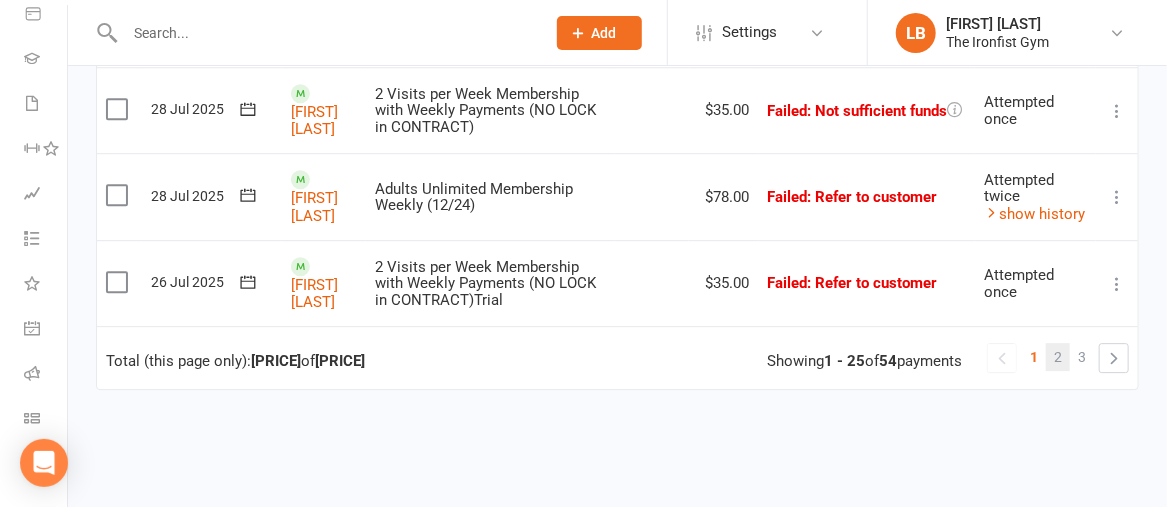 click on "2" at bounding box center (1058, 357) 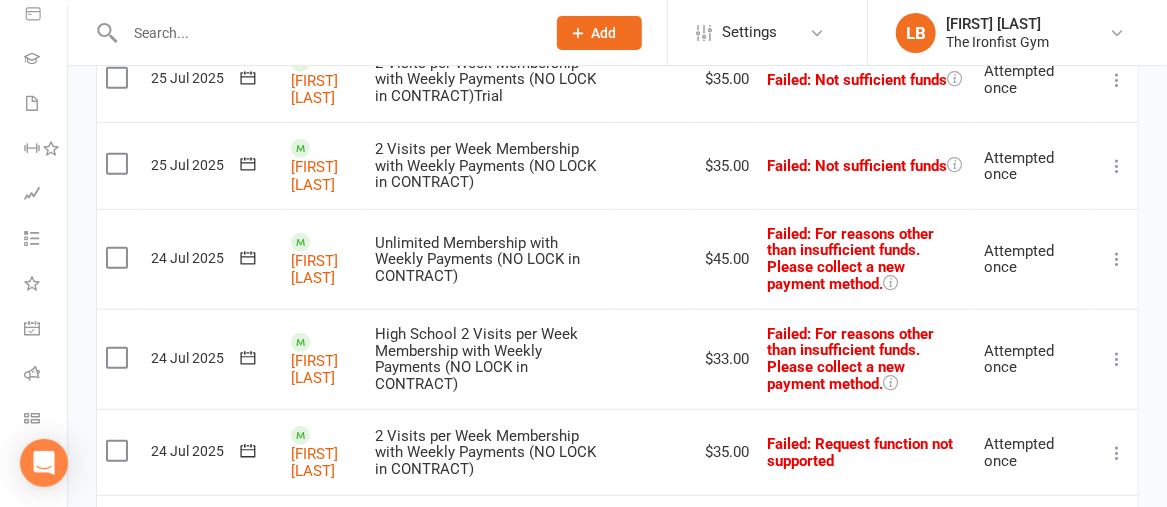 scroll, scrollTop: 377, scrollLeft: 0, axis: vertical 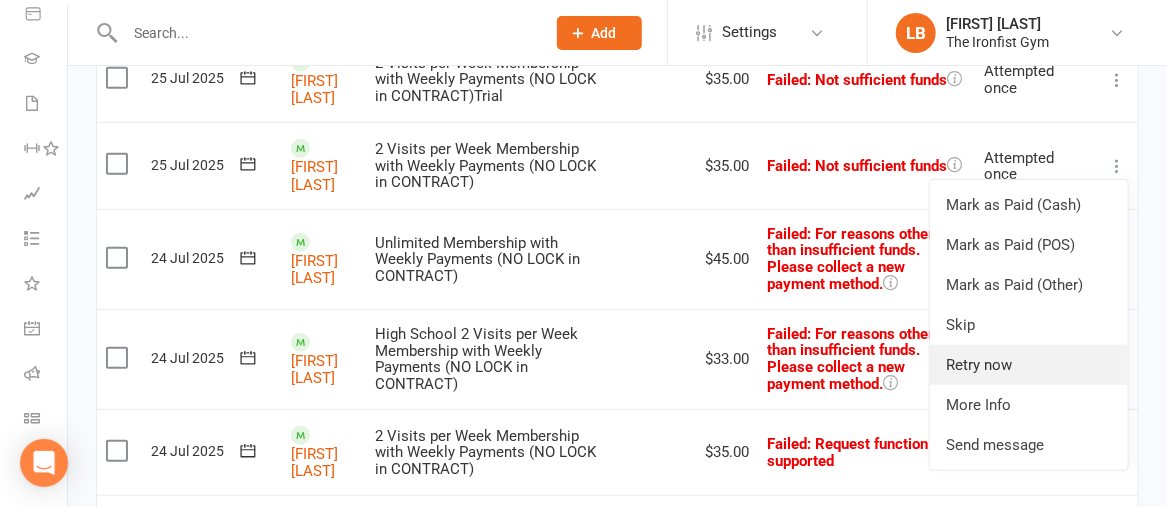 click on "Retry now" at bounding box center (1029, 365) 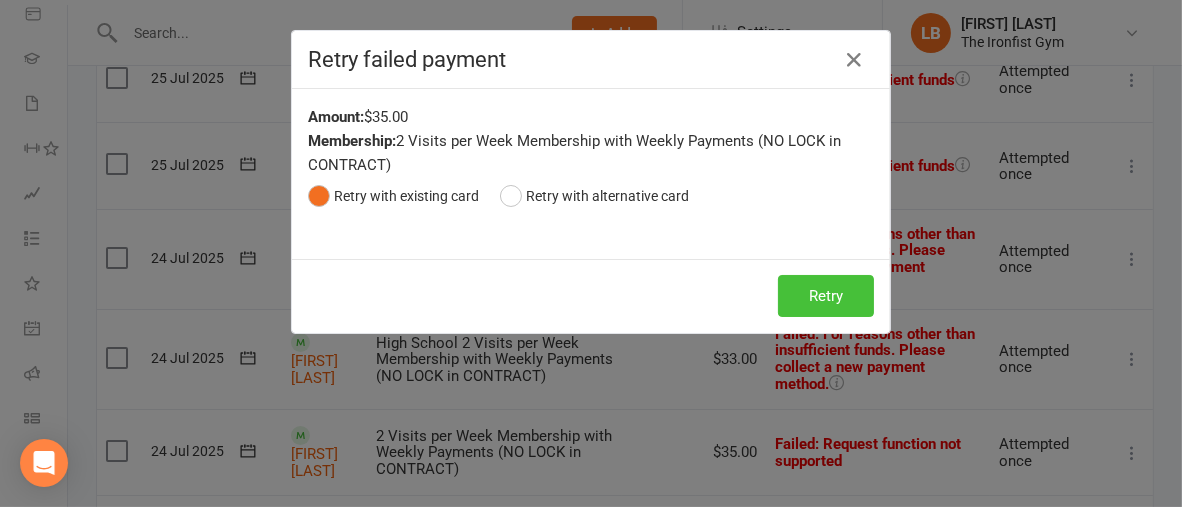 click on "Retry" at bounding box center [826, 296] 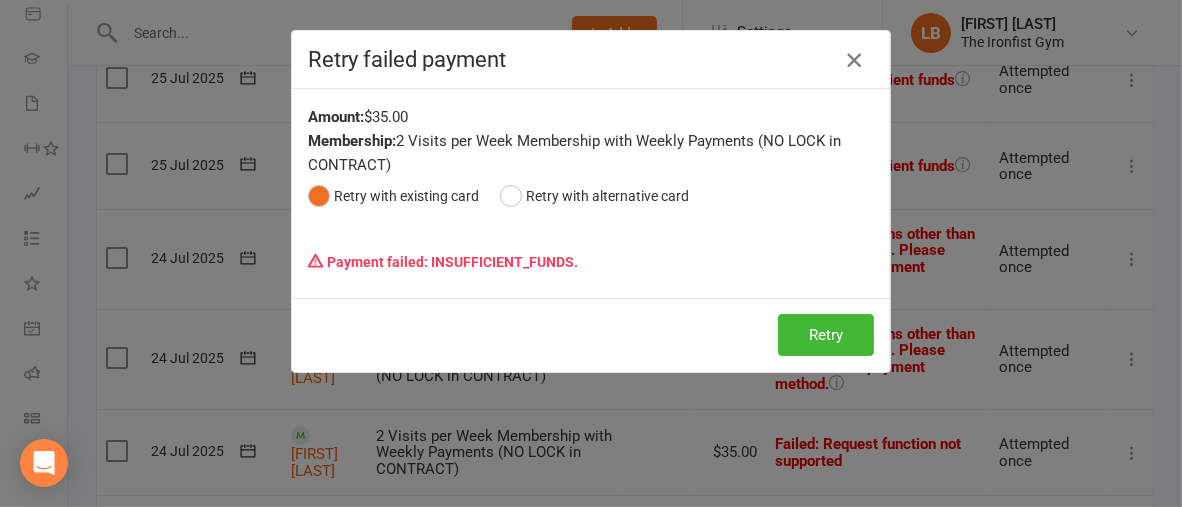 click at bounding box center (854, 60) 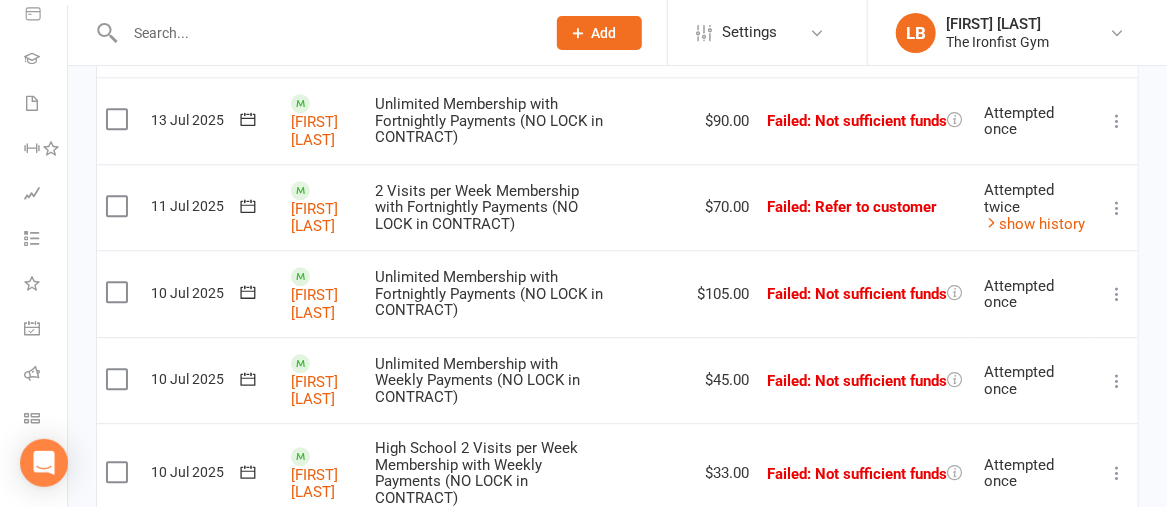 scroll, scrollTop: 2283, scrollLeft: 0, axis: vertical 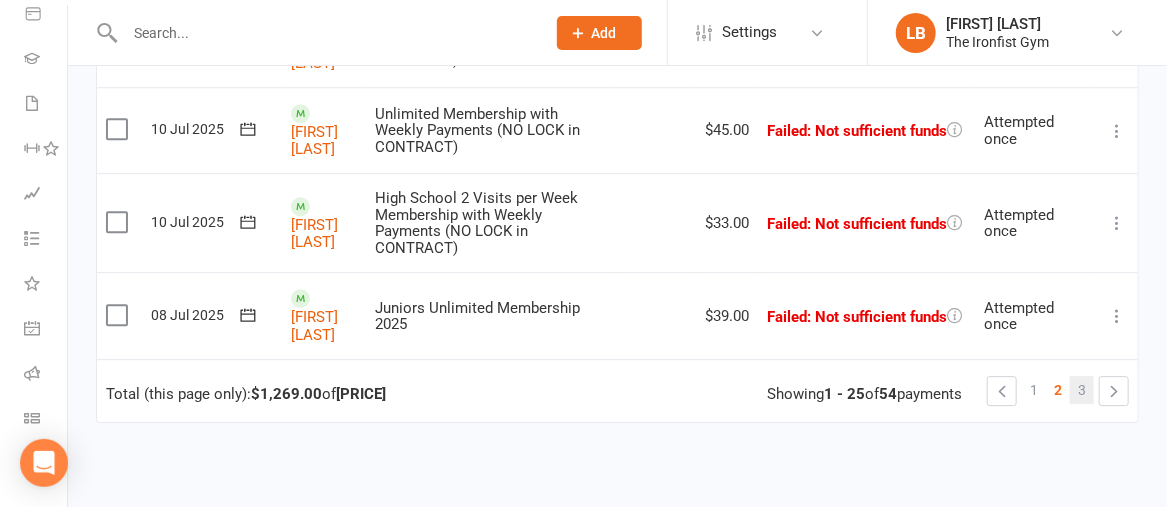 click on "3" at bounding box center [1082, 390] 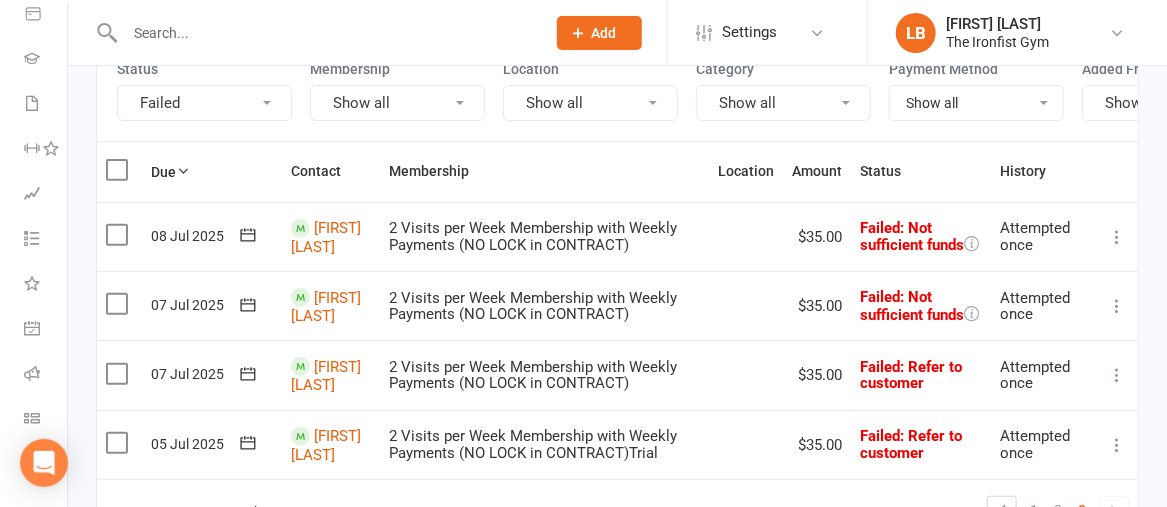 scroll, scrollTop: 211, scrollLeft: 0, axis: vertical 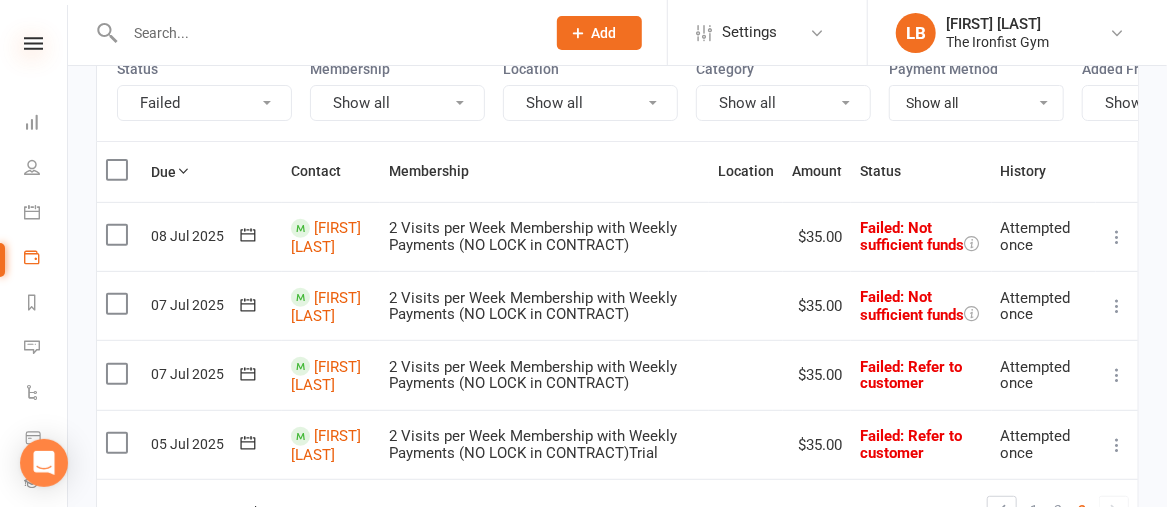 click at bounding box center [33, 43] 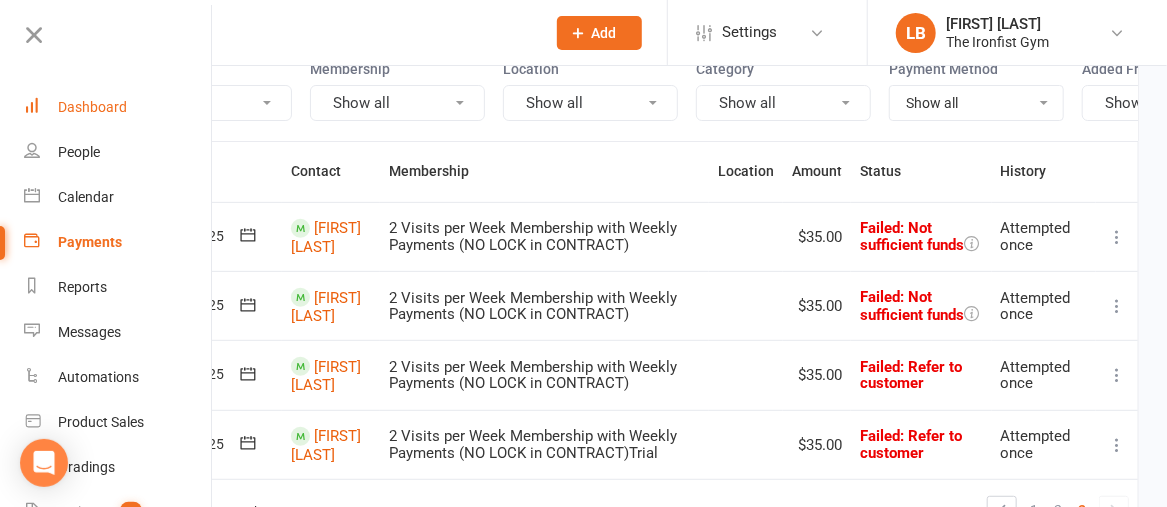 click on "Dashboard" at bounding box center [92, 107] 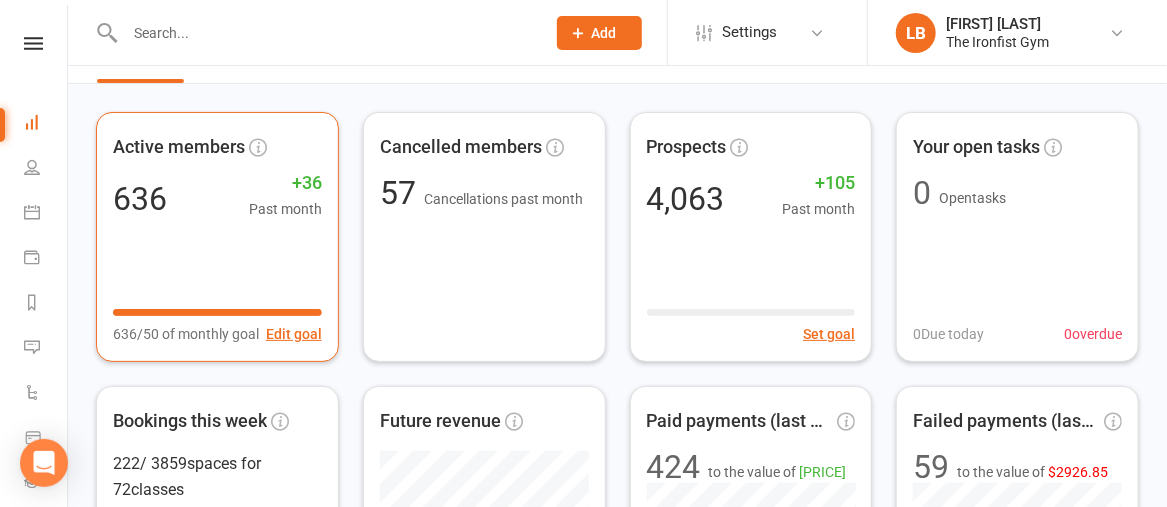 scroll, scrollTop: 0, scrollLeft: 0, axis: both 